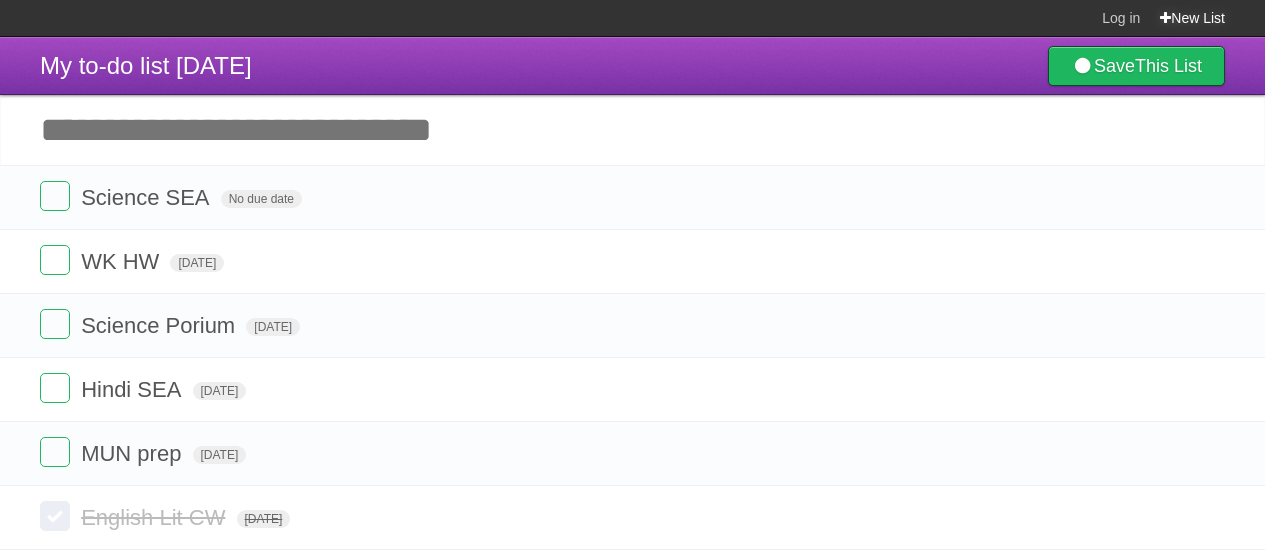 scroll, scrollTop: 0, scrollLeft: 0, axis: both 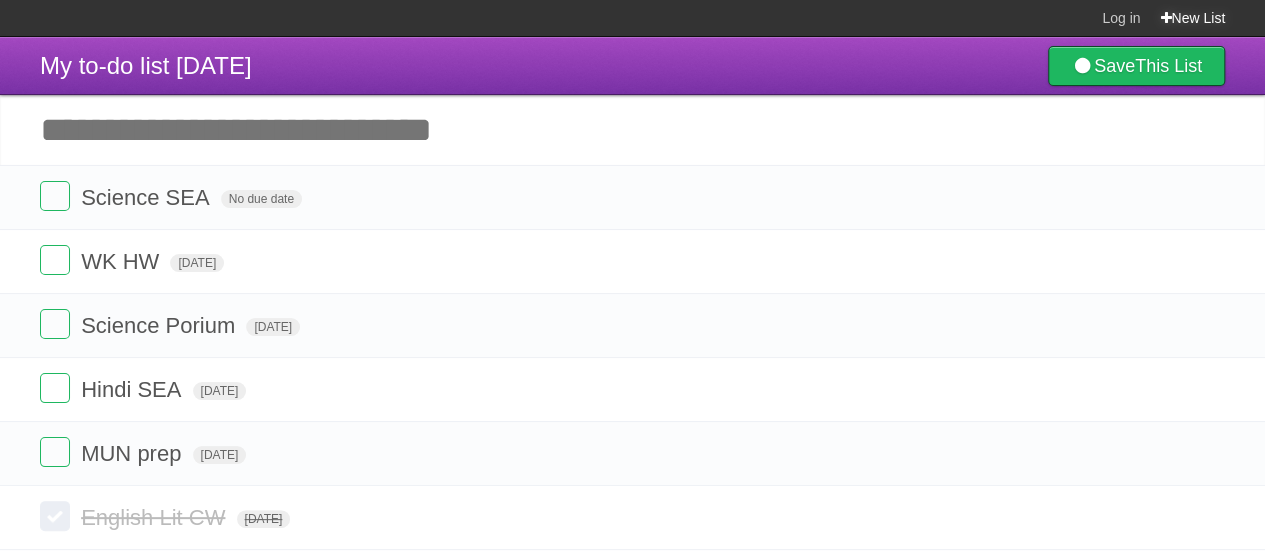 click on "New List" at bounding box center (1192, 18) 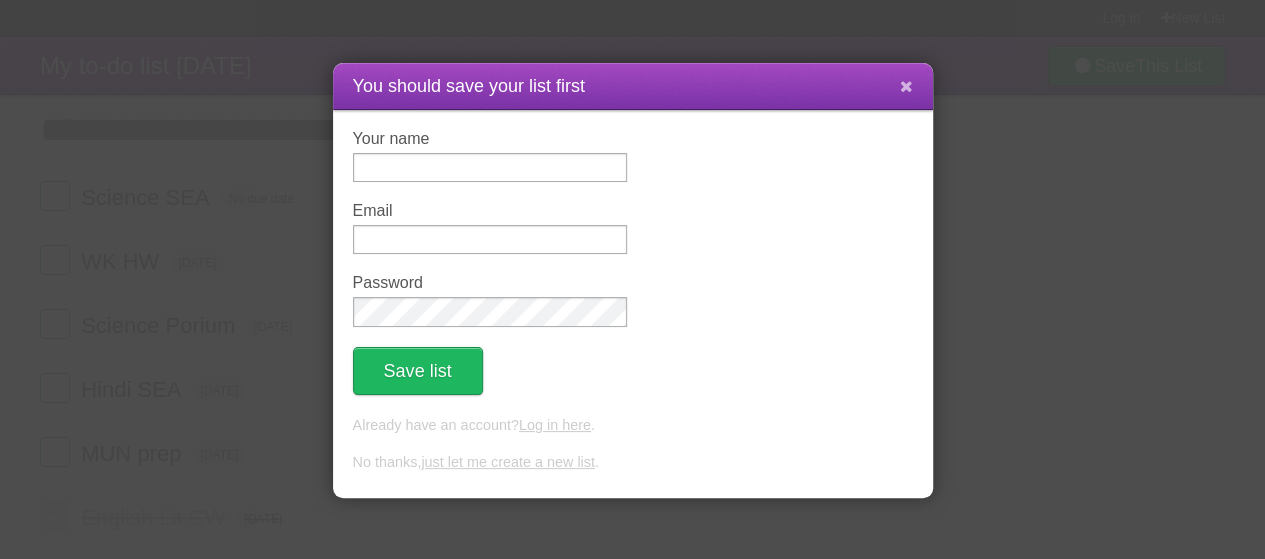 click at bounding box center [906, 86] 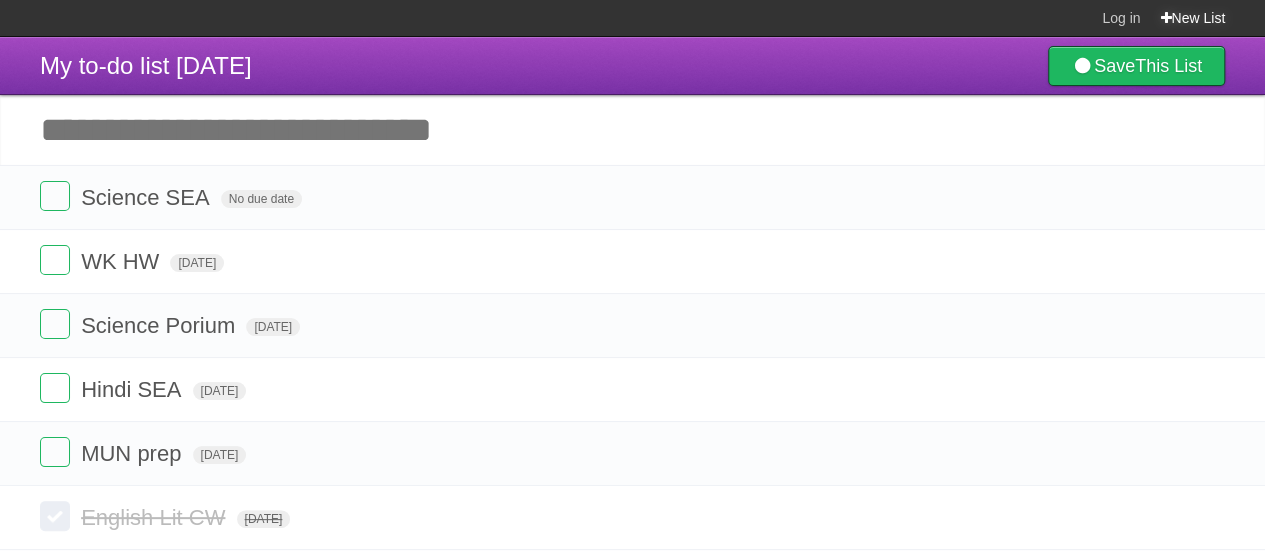 click on "New List" at bounding box center (1192, 18) 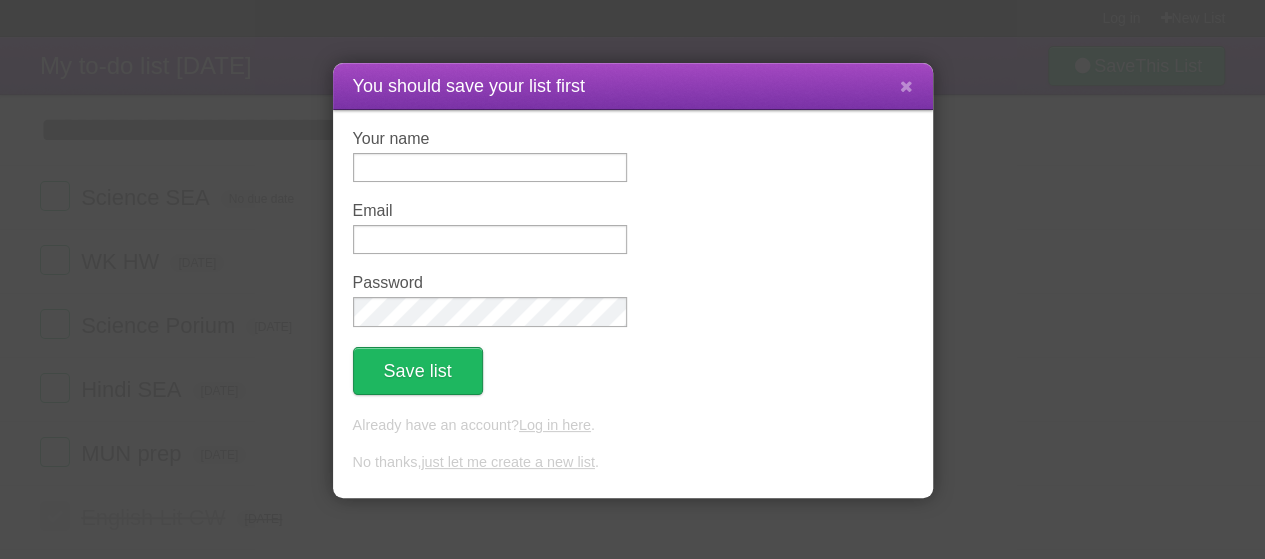 click on "just let me create a new list" at bounding box center [508, 462] 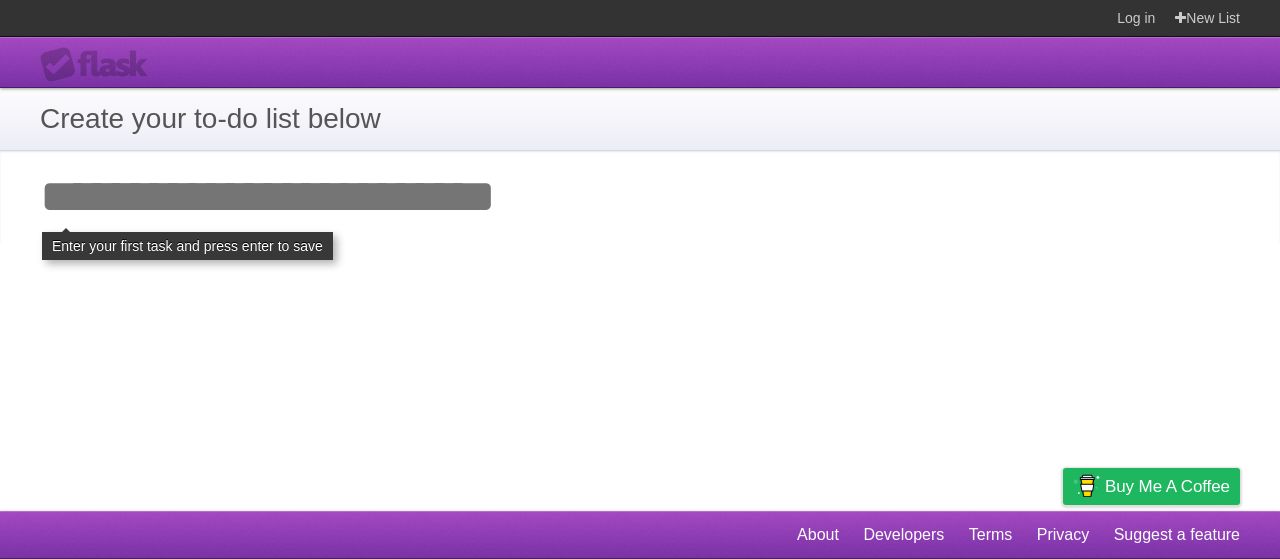 scroll, scrollTop: 0, scrollLeft: 0, axis: both 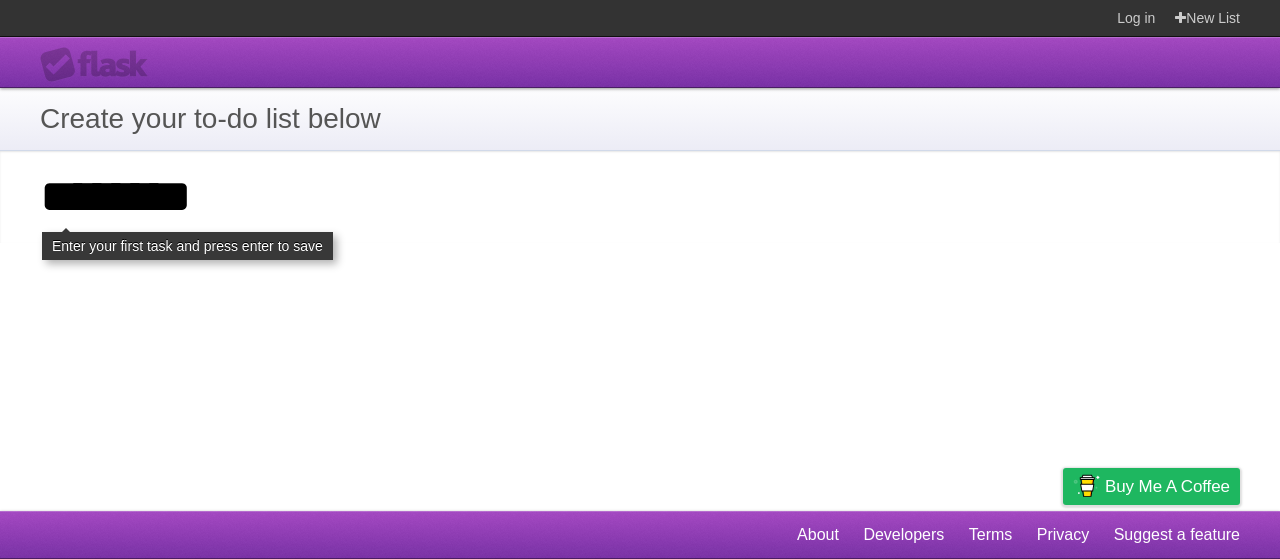 type on "********" 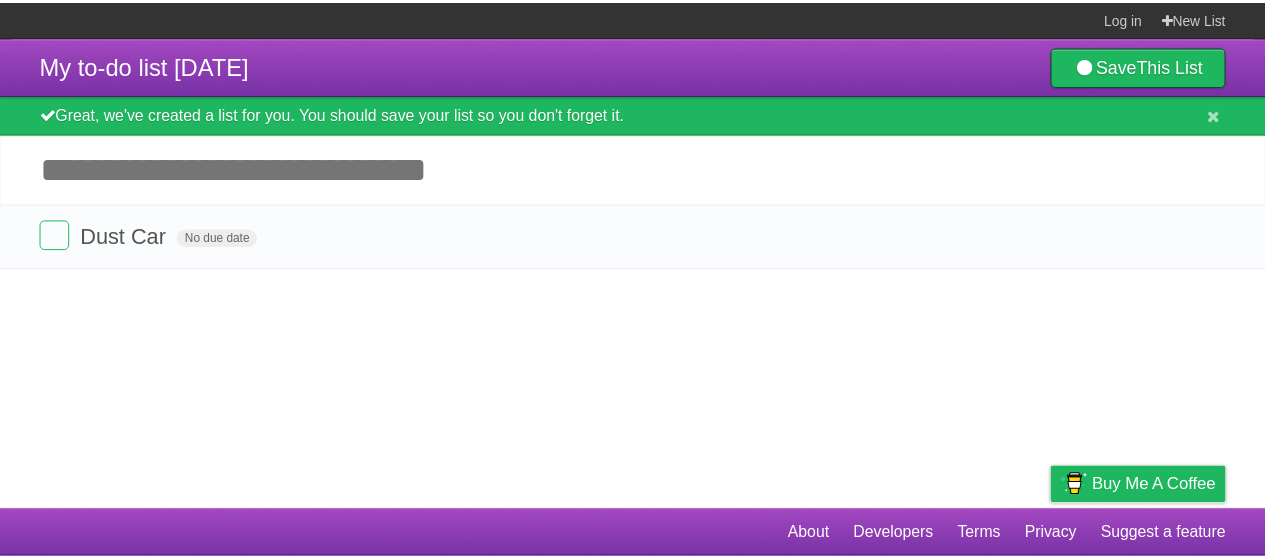 scroll, scrollTop: 0, scrollLeft: 0, axis: both 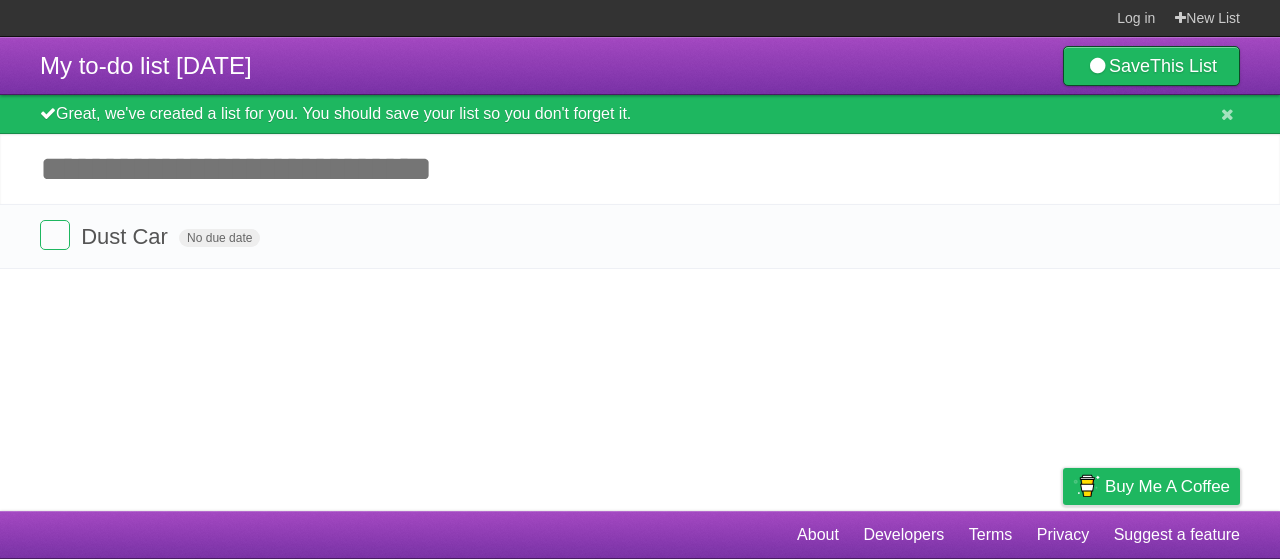 click on "Add another task" at bounding box center (640, 169) 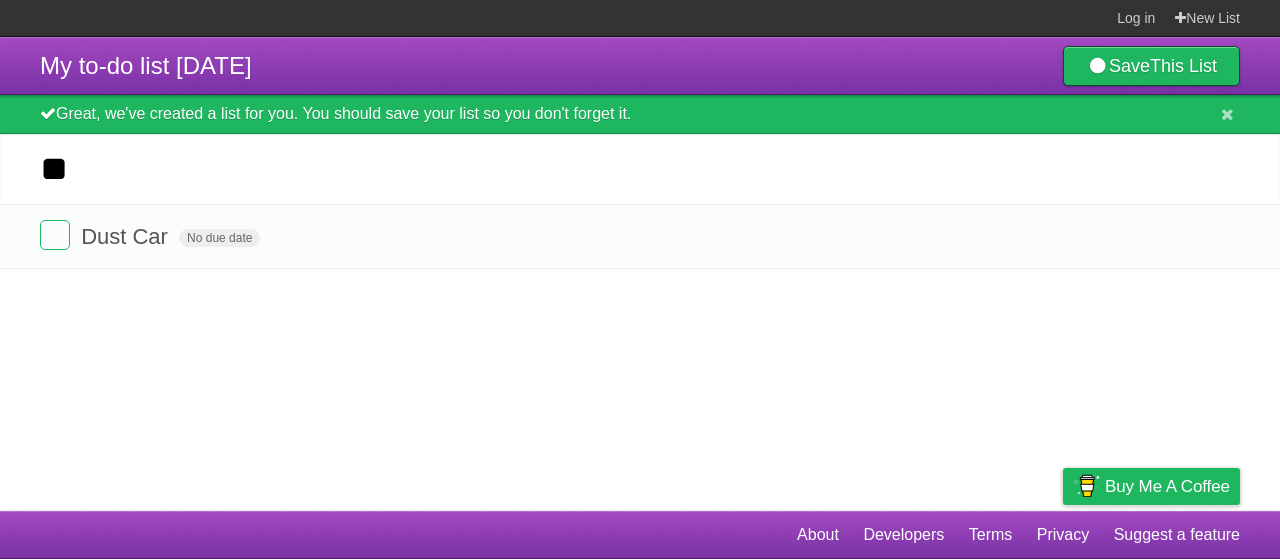 type on "*" 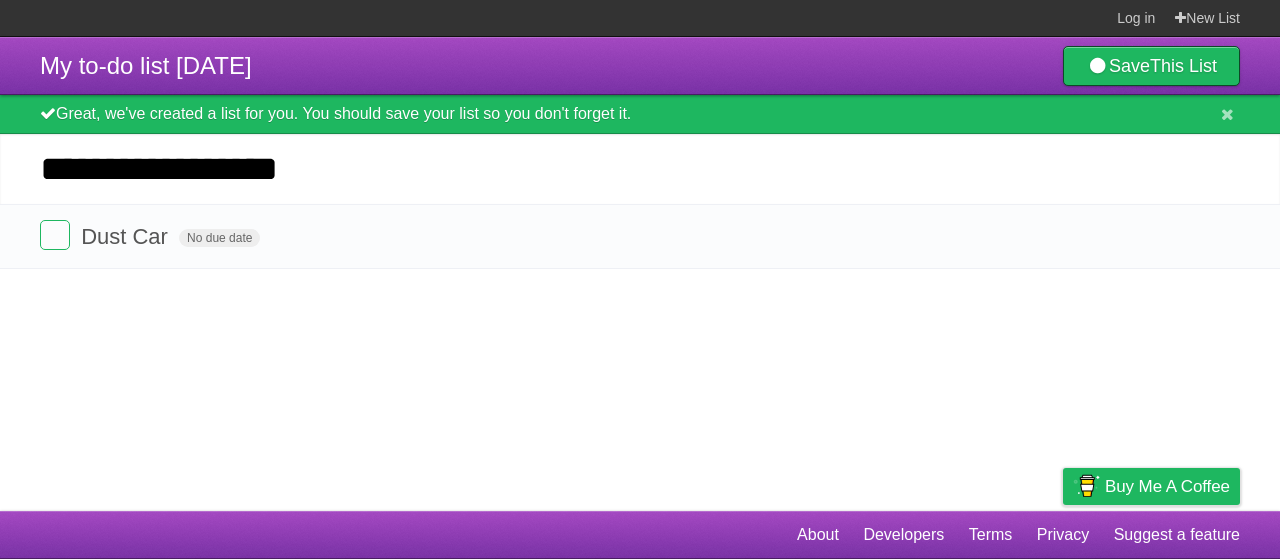 type on "**********" 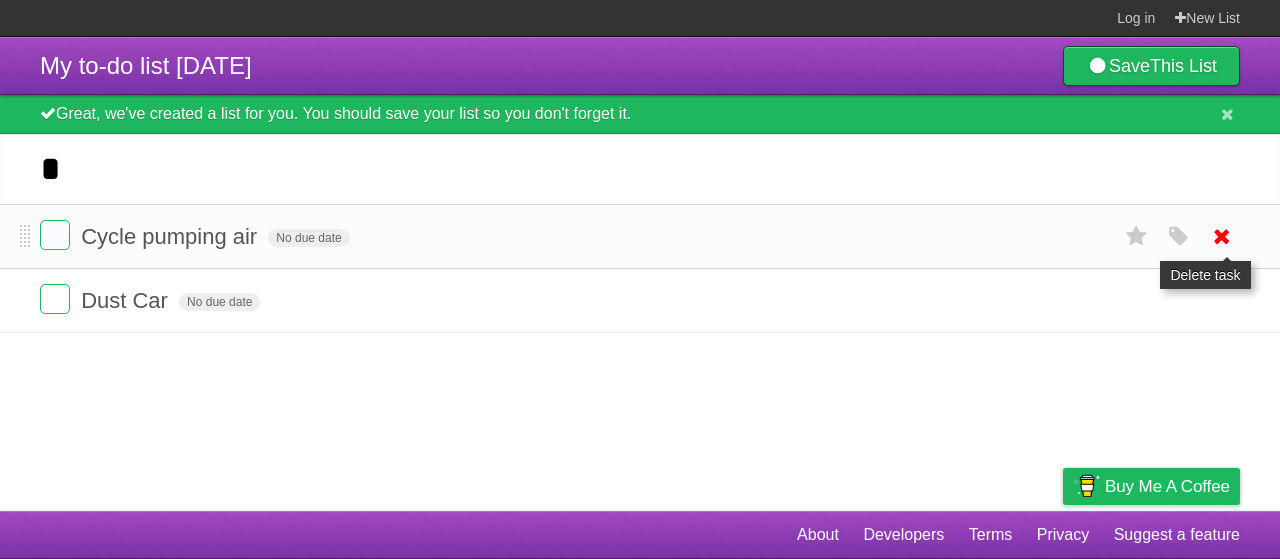 type on "*" 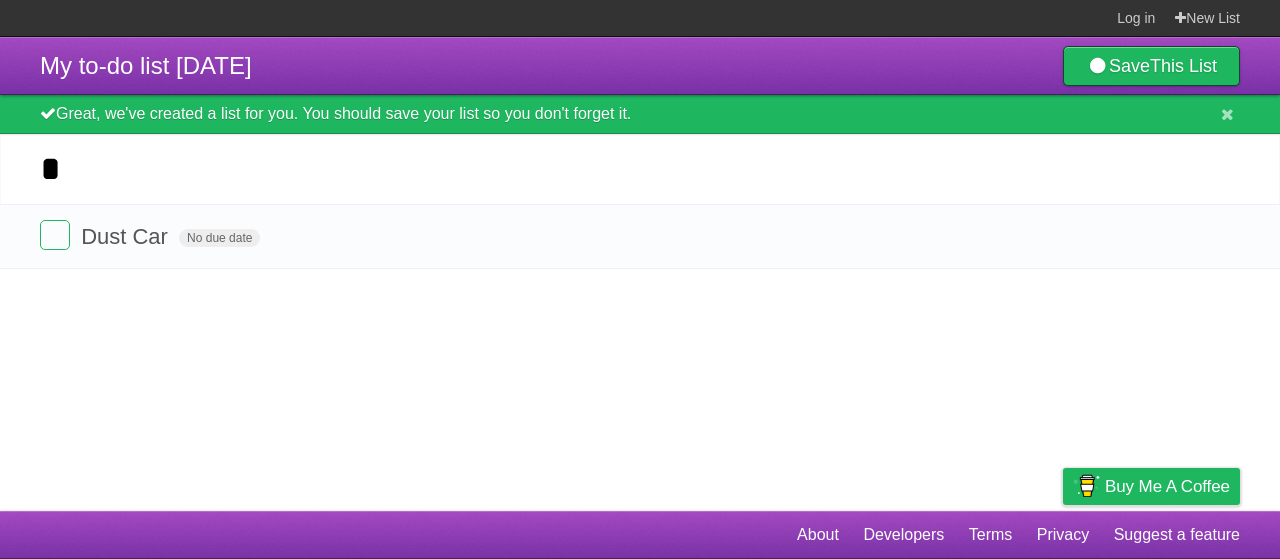 click on "*" at bounding box center (640, 169) 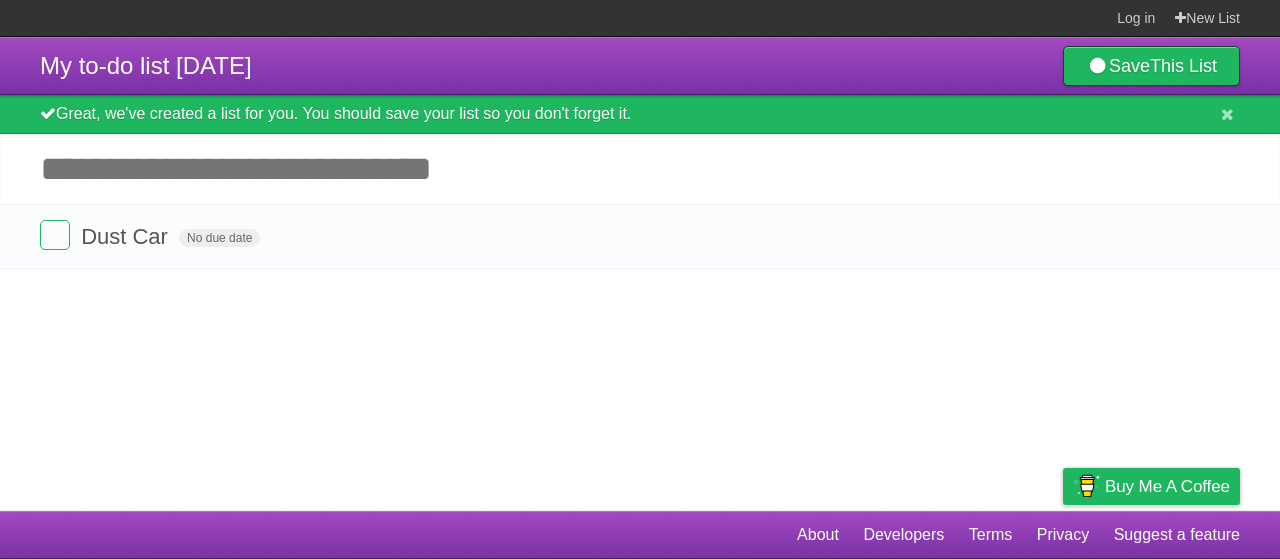 type on "*" 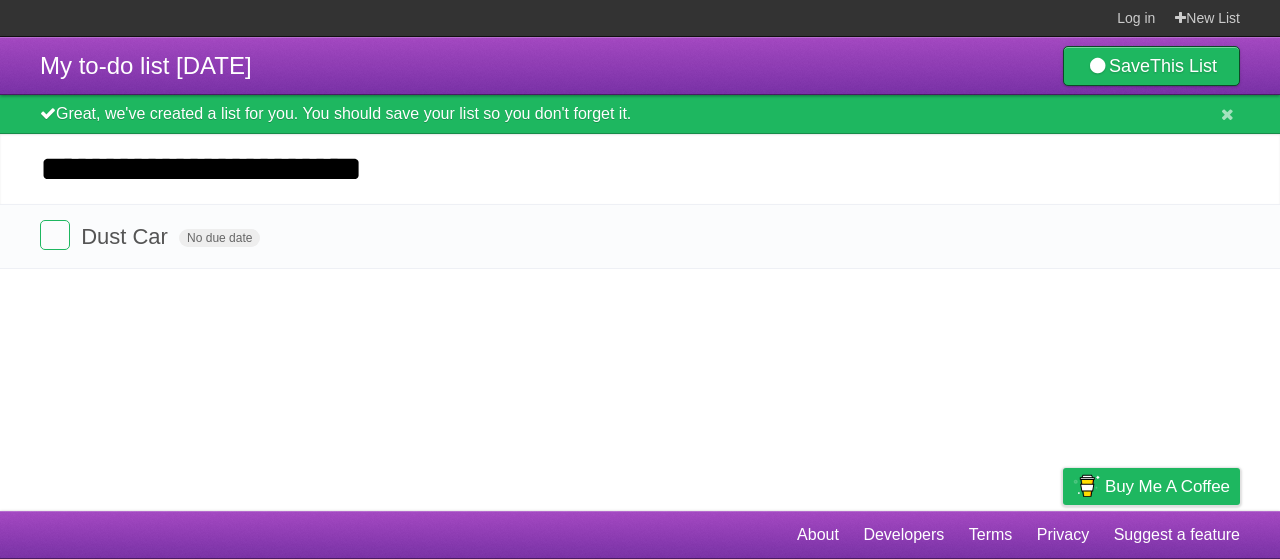 click on "**********" at bounding box center (640, 169) 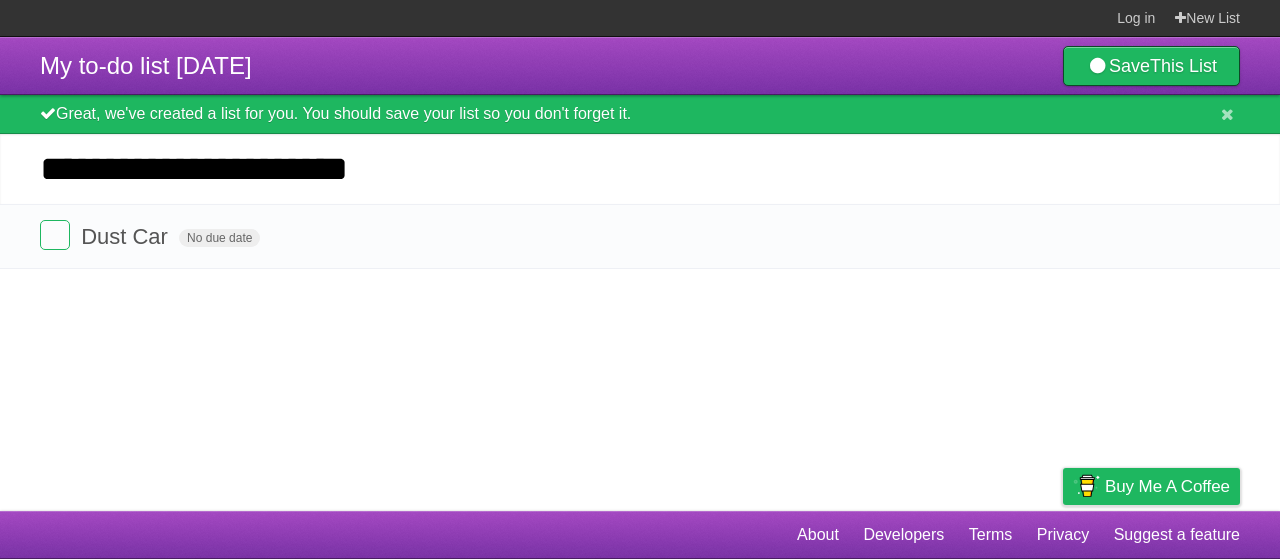 click on "**********" at bounding box center (640, 169) 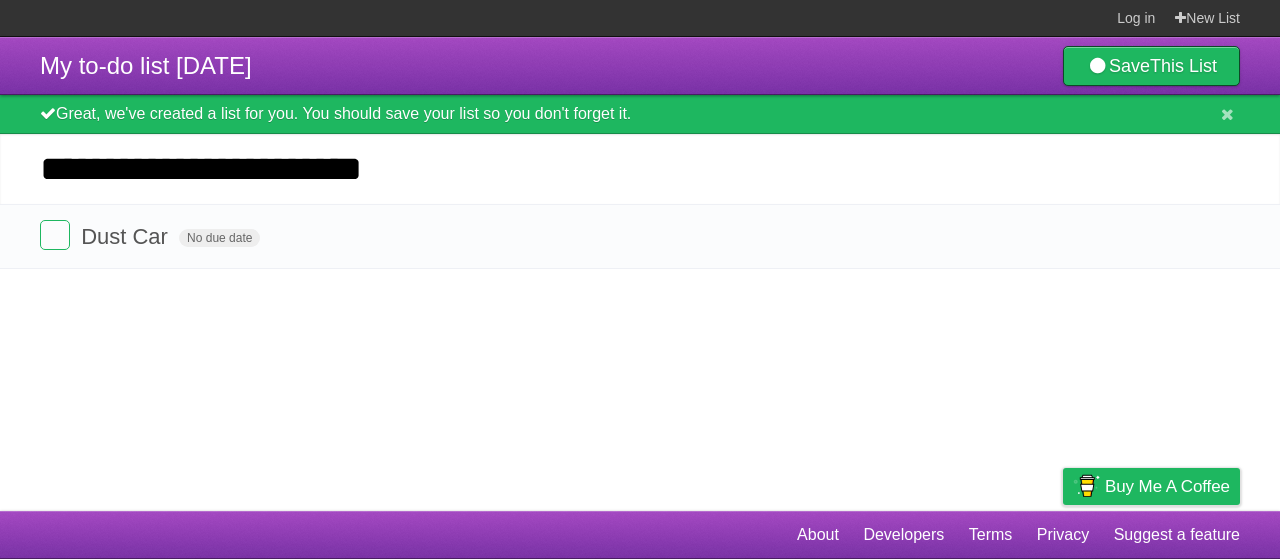 drag, startPoint x: 231, startPoint y: 177, endPoint x: 518, endPoint y: 166, distance: 287.21072 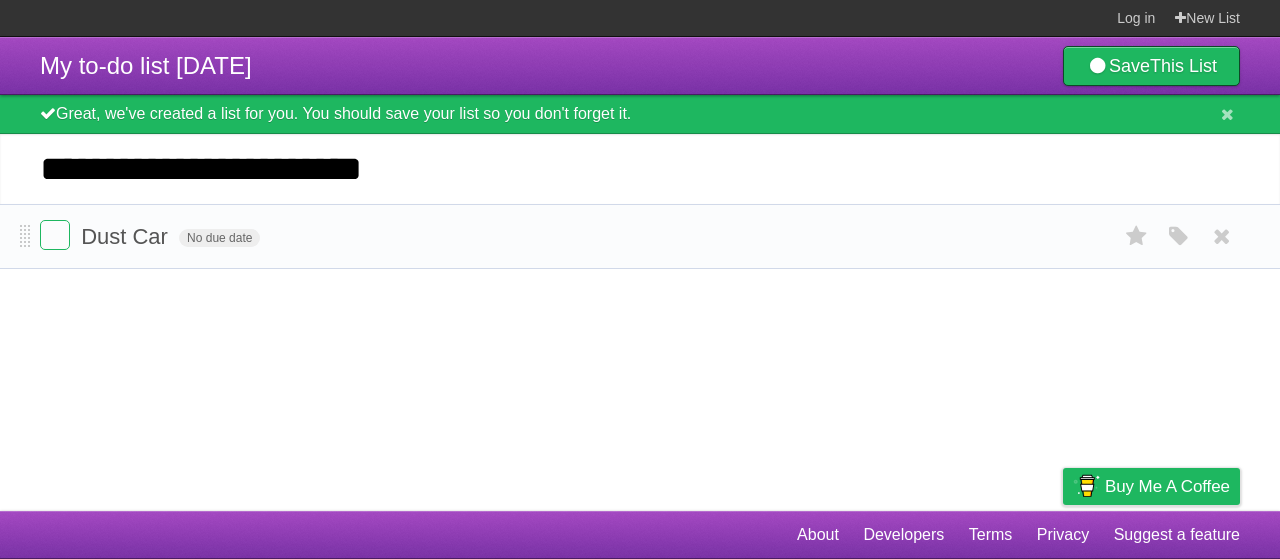 click on "*********" at bounding box center [0, 0] 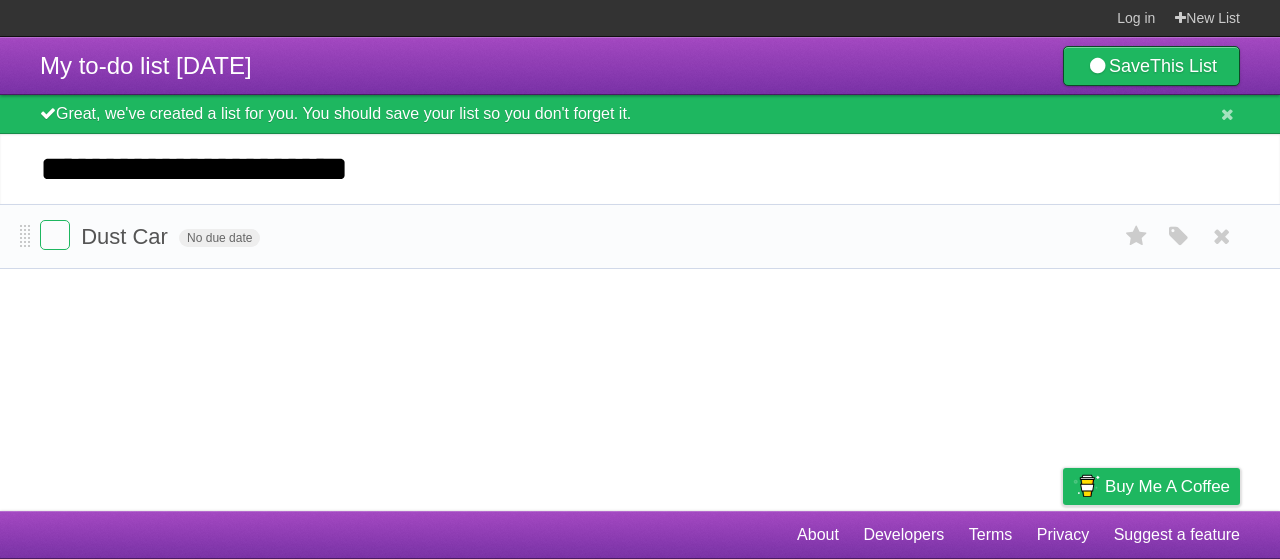 type on "**********" 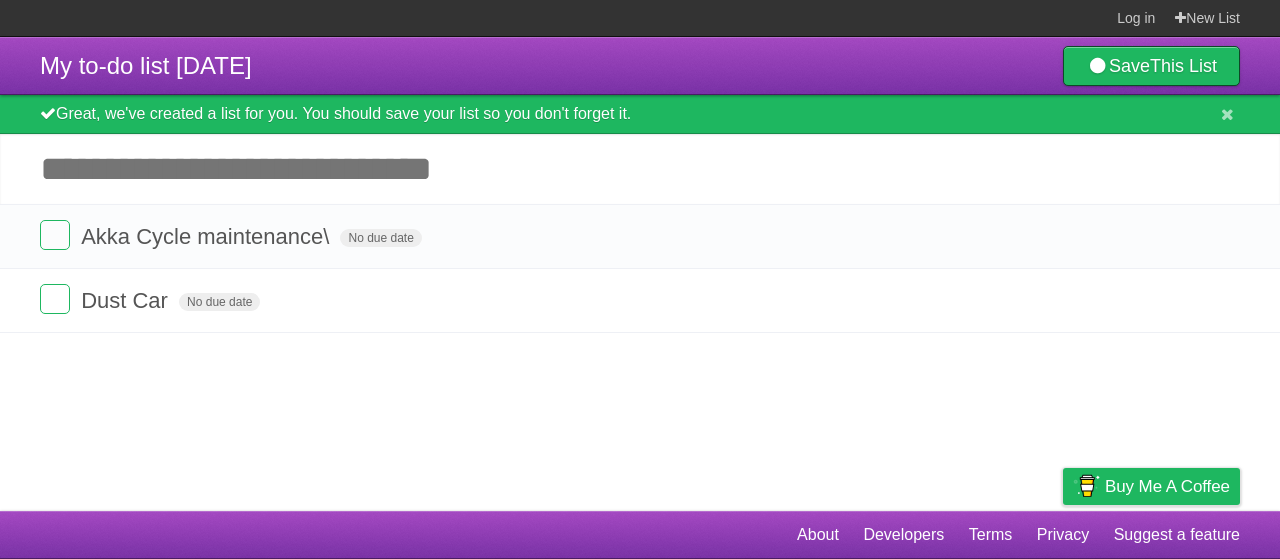 click on "Add another task" at bounding box center [640, 169] 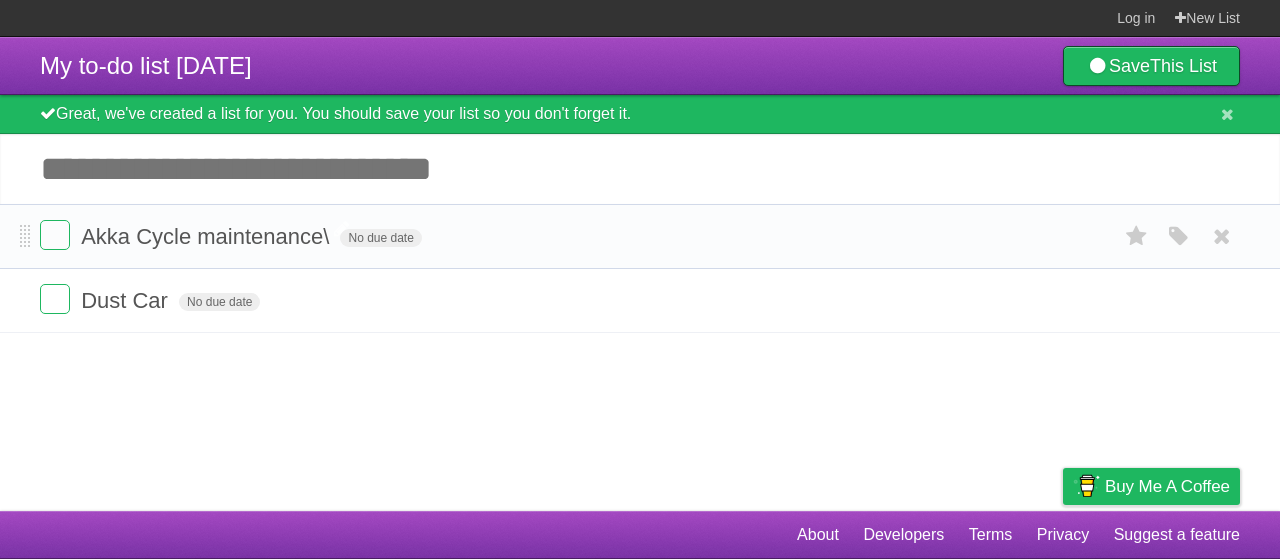click on "Akka Cycle maintenance\" 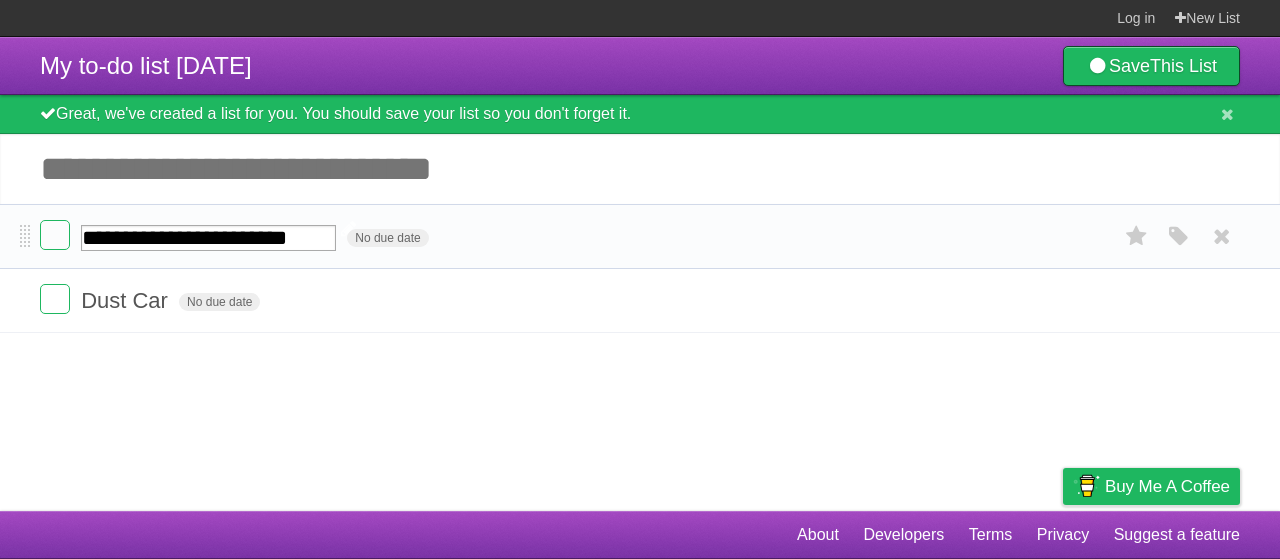 click on "**********" 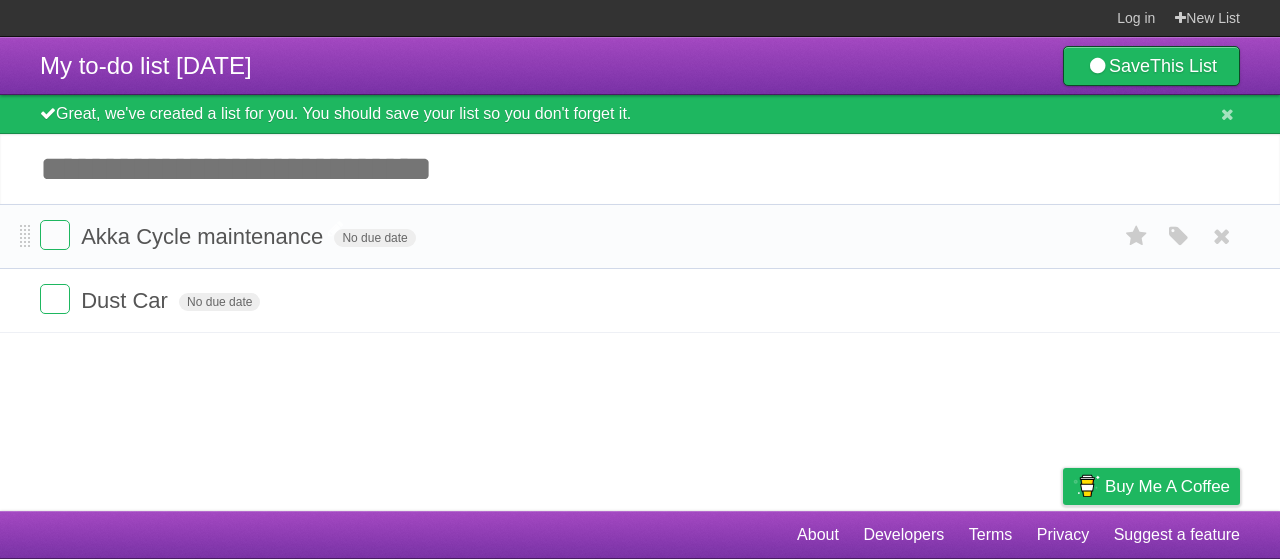 click on "Add another task" at bounding box center (640, 169) 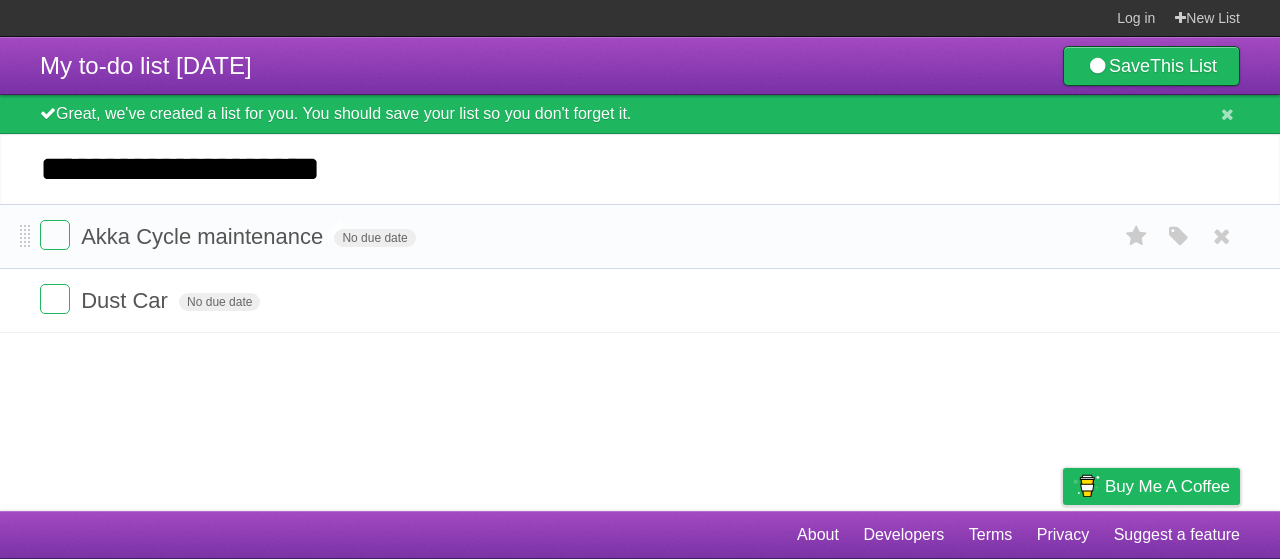 click on "**********" at bounding box center [640, 169] 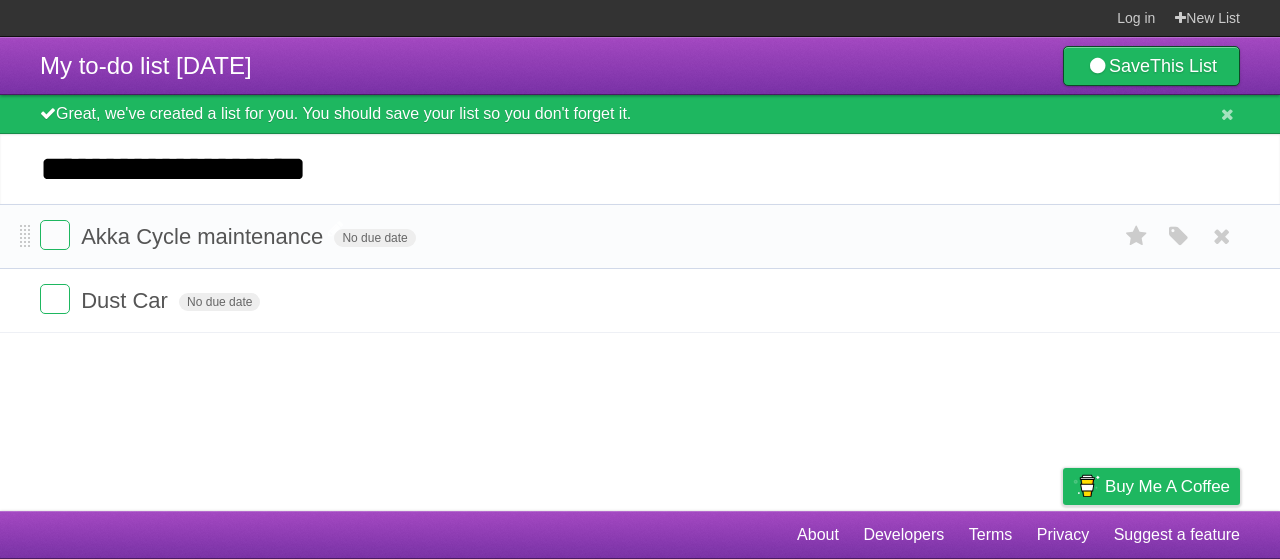 click on "**********" at bounding box center [640, 169] 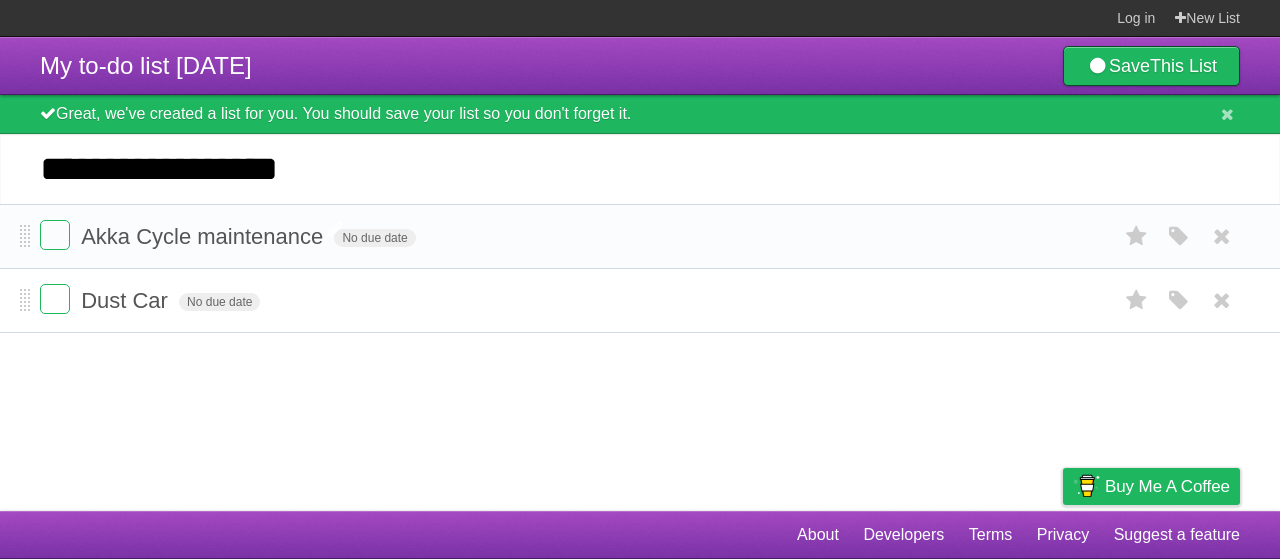 type on "**********" 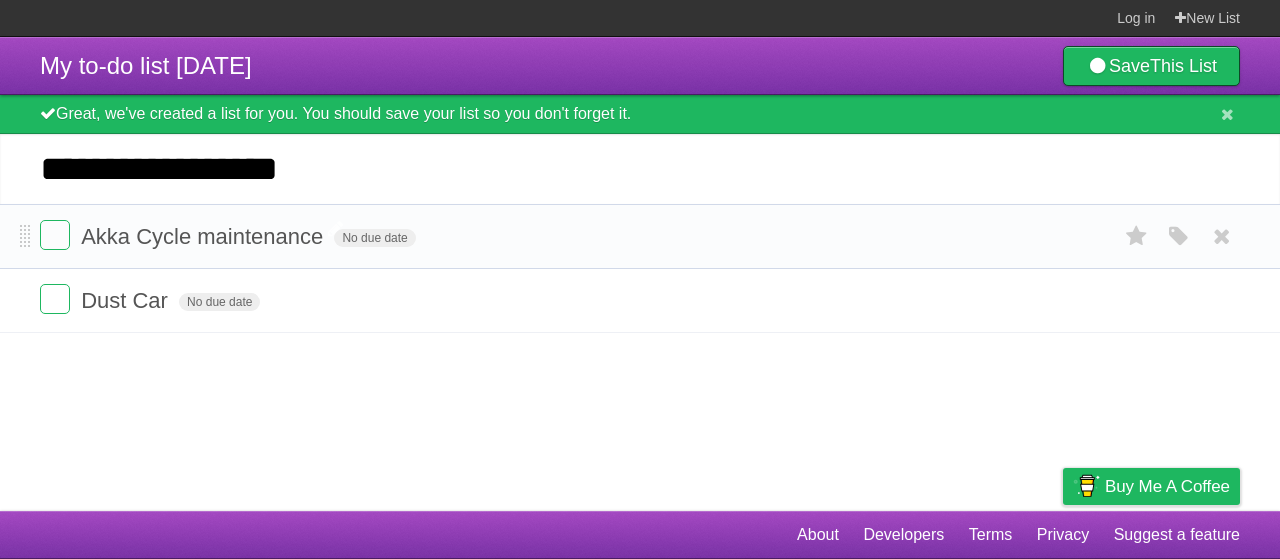 click on "*********" at bounding box center [0, 0] 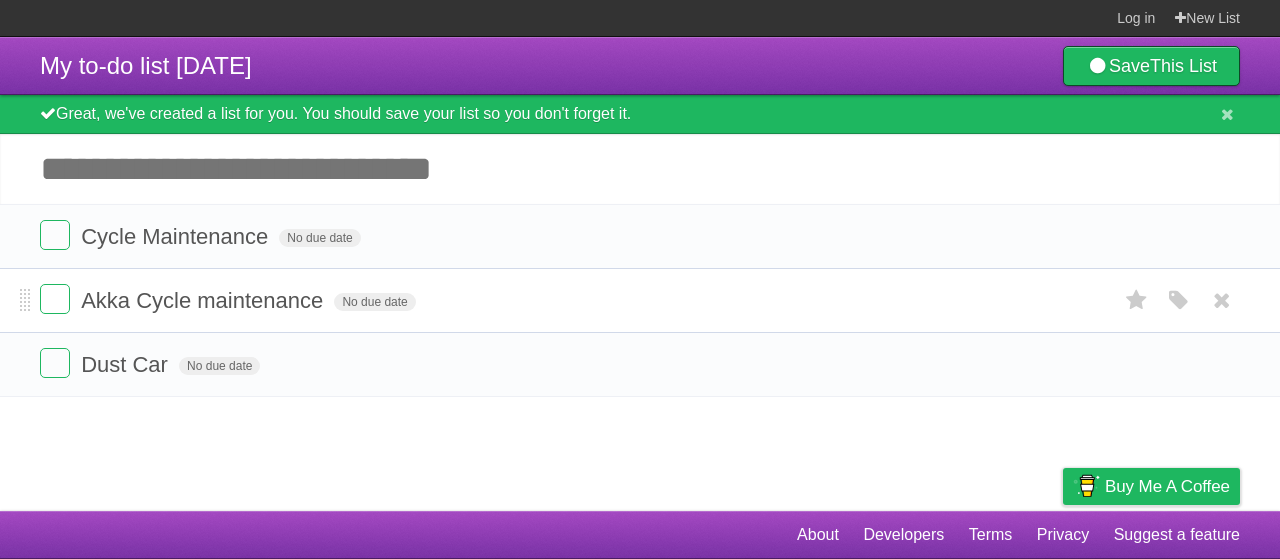 click on "Add another task" at bounding box center (640, 169) 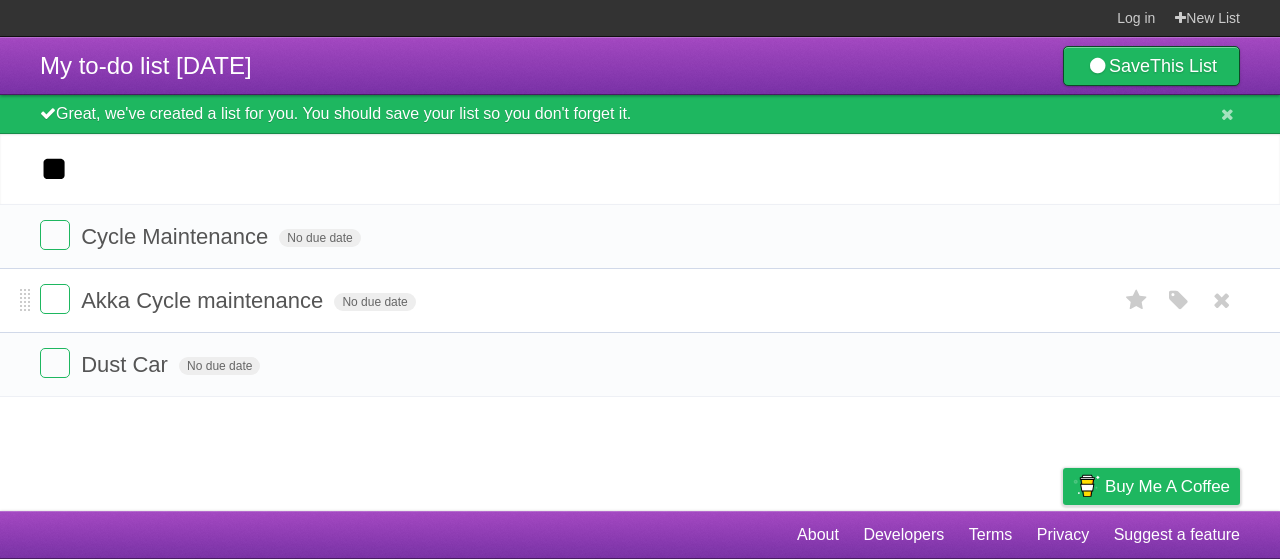 type on "*" 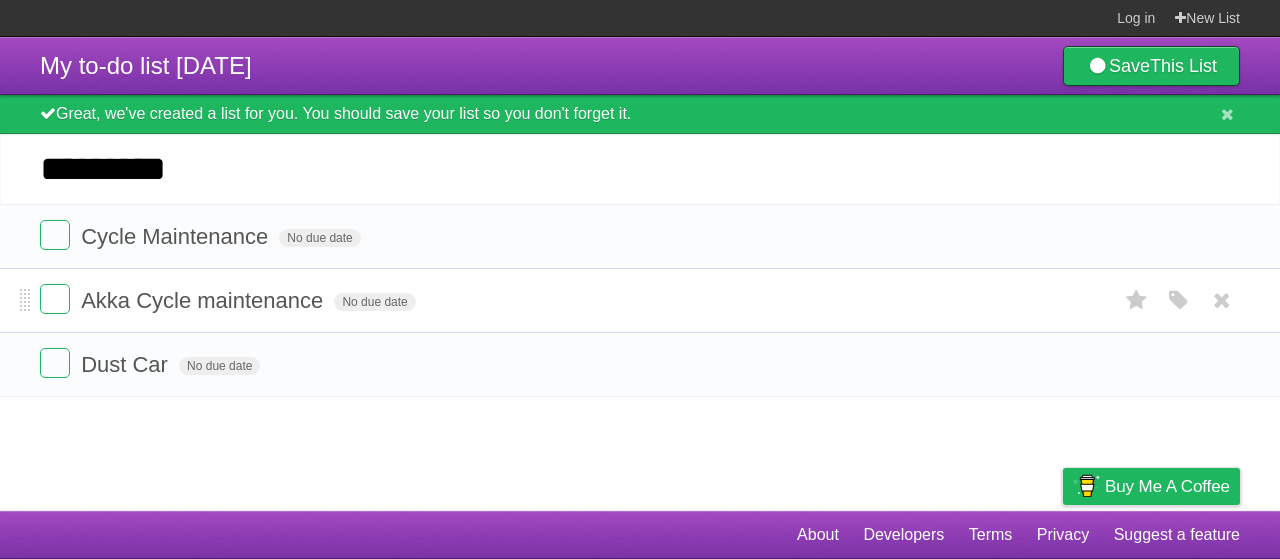 type on "*********" 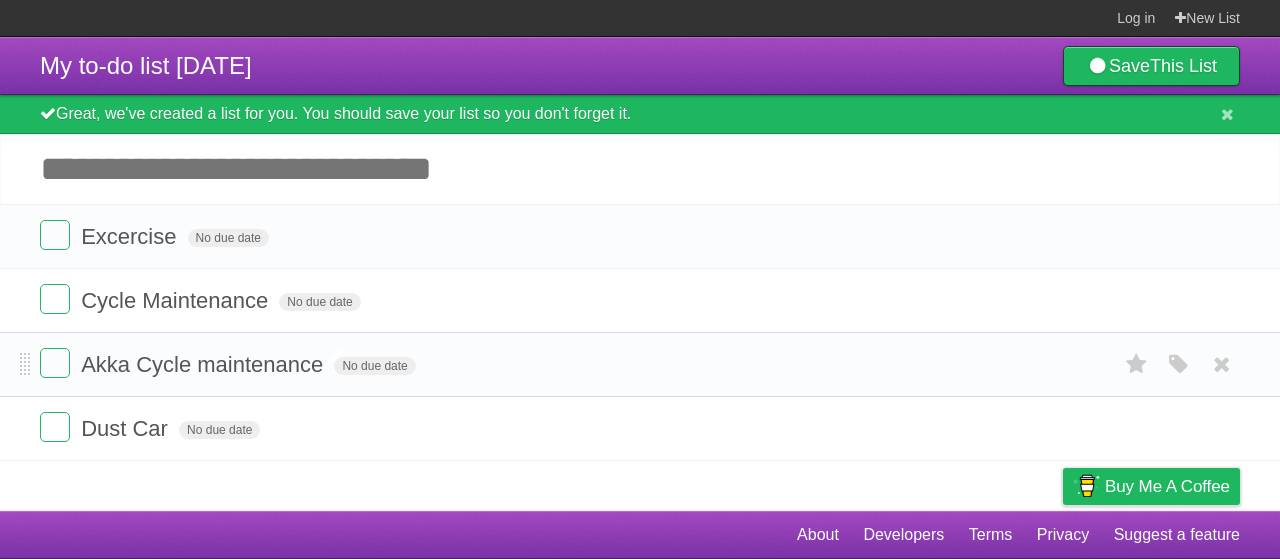 click on "Add another task" at bounding box center (640, 169) 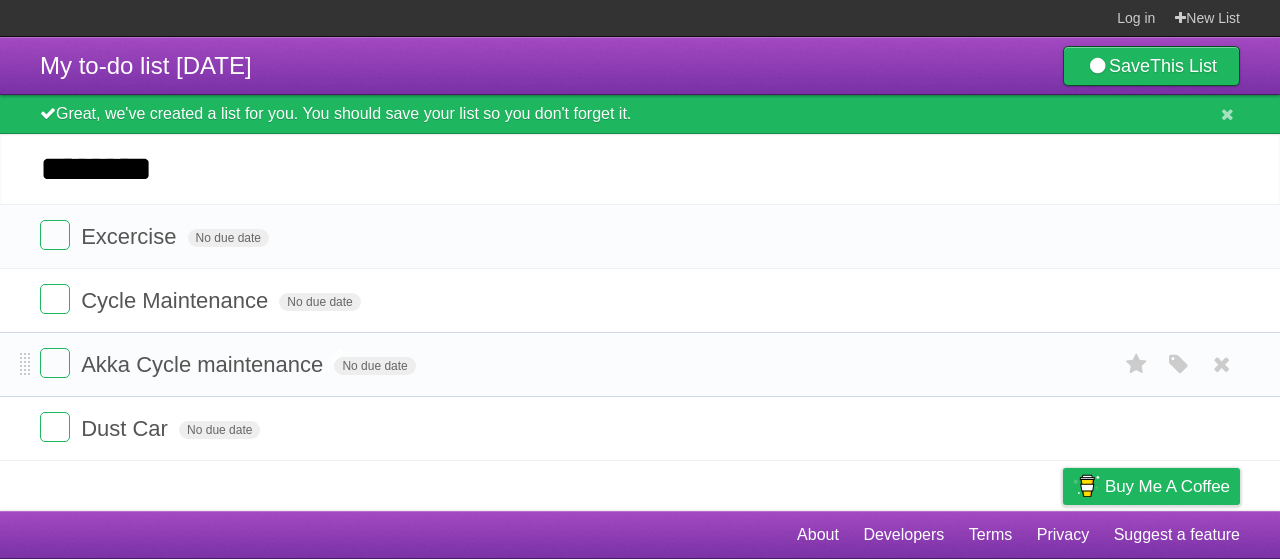type on "********" 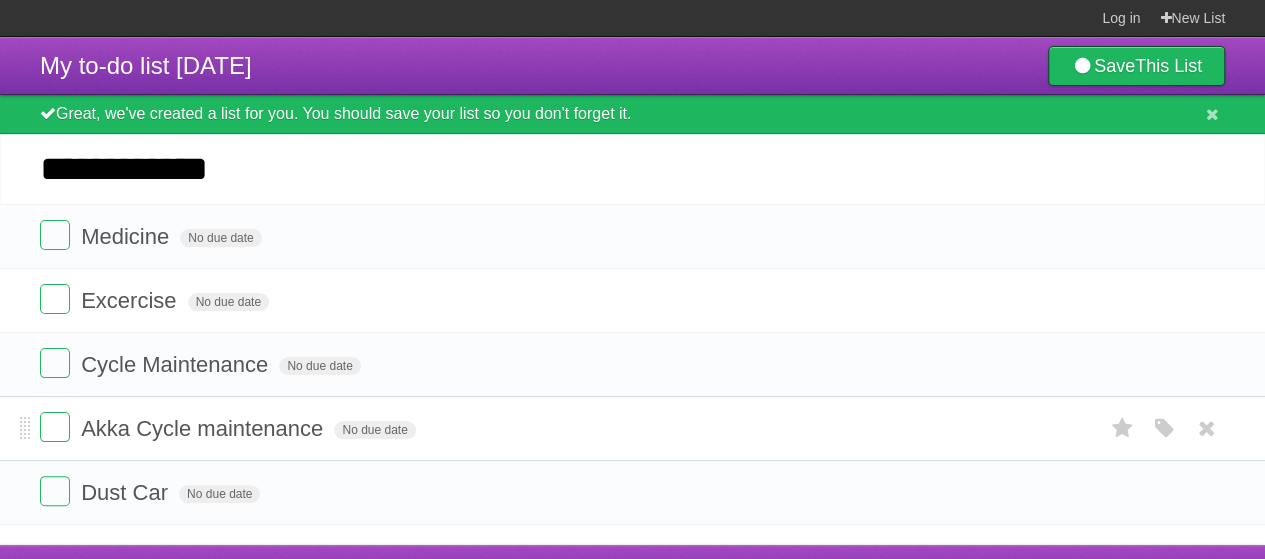 type on "**********" 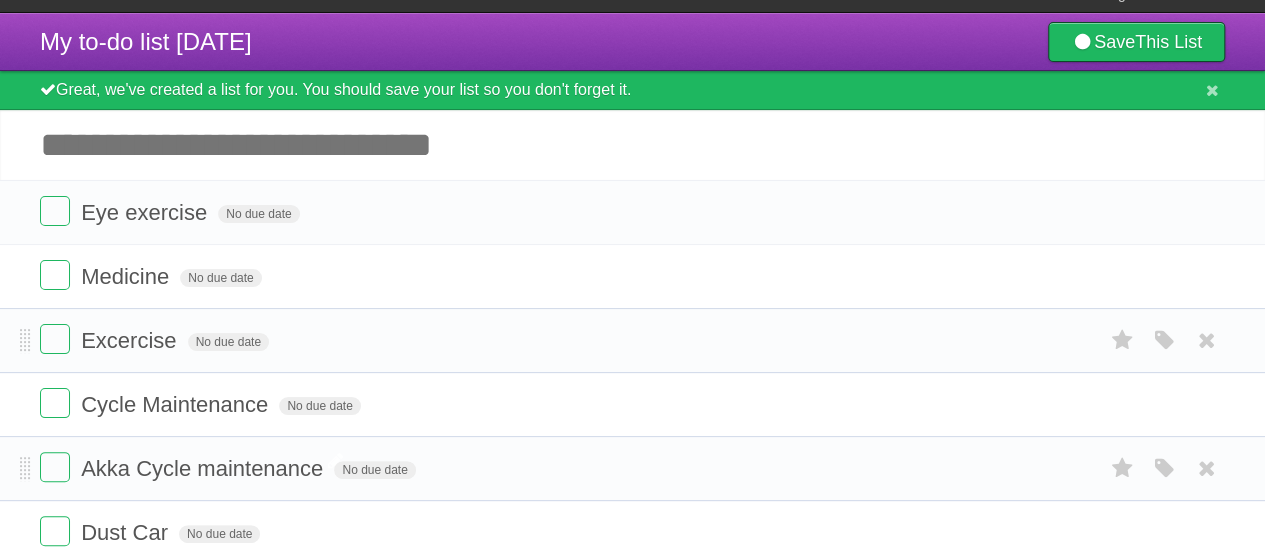 scroll, scrollTop: 0, scrollLeft: 0, axis: both 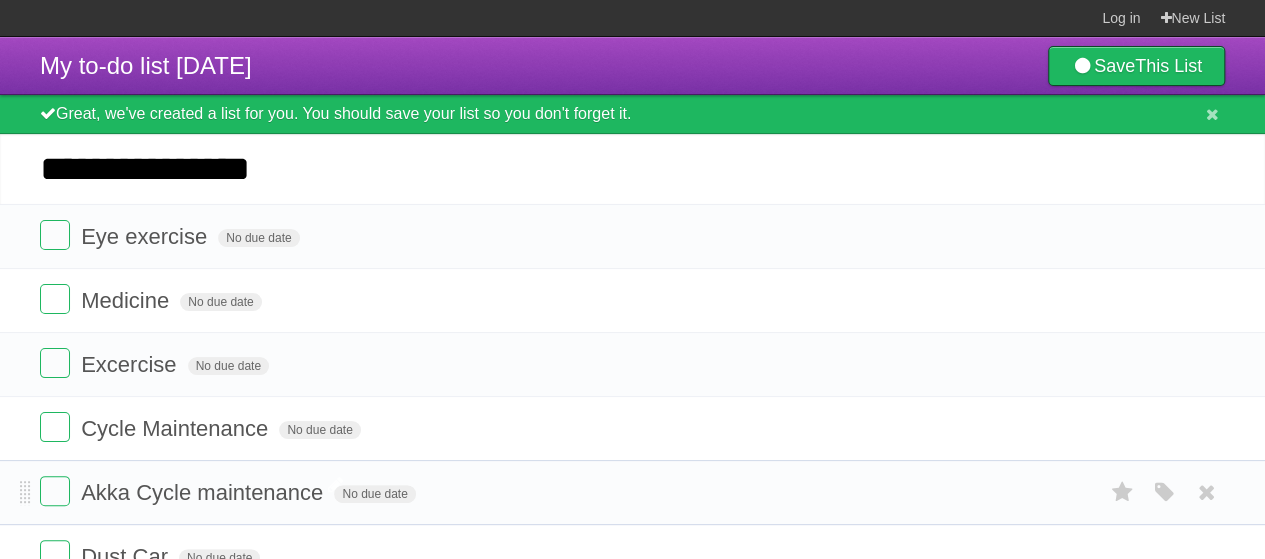 type on "**********" 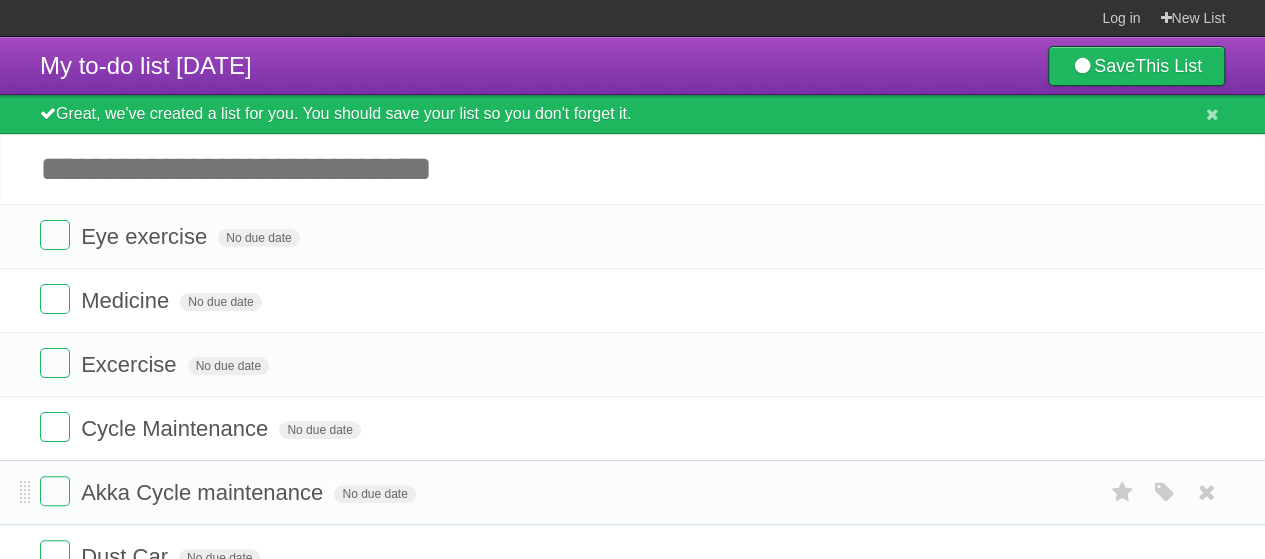 click on "*********" at bounding box center [0, 0] 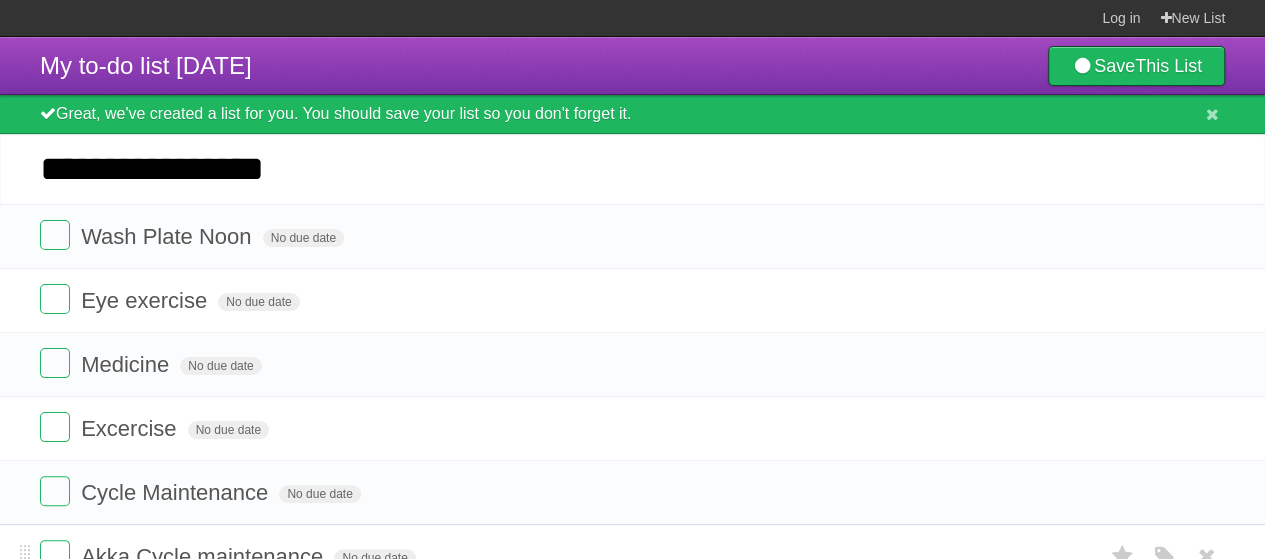 type on "**********" 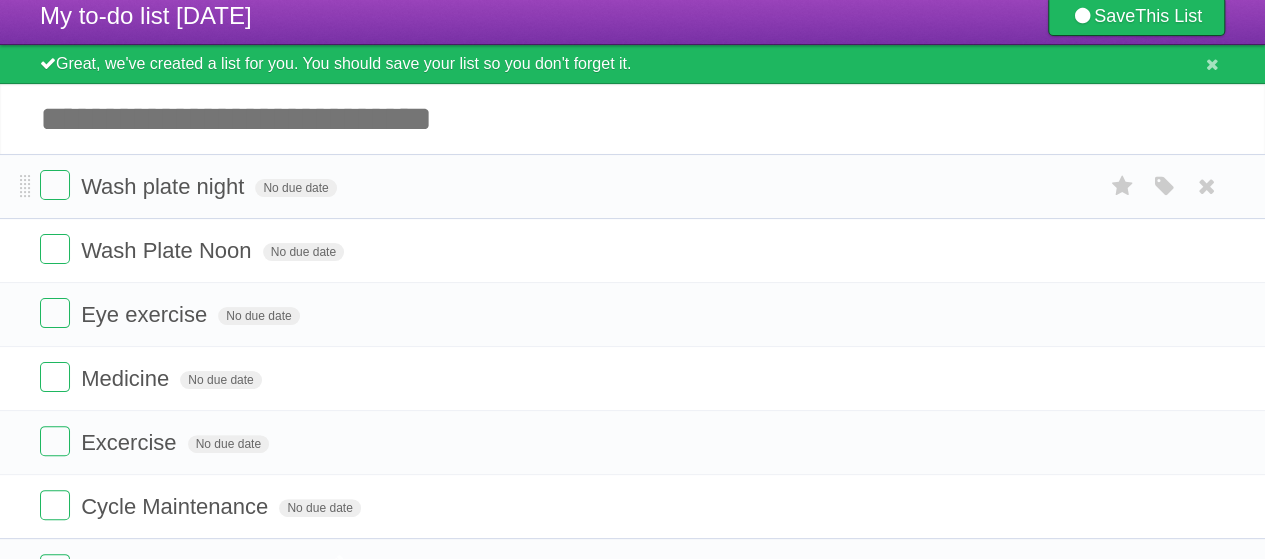 scroll, scrollTop: 0, scrollLeft: 0, axis: both 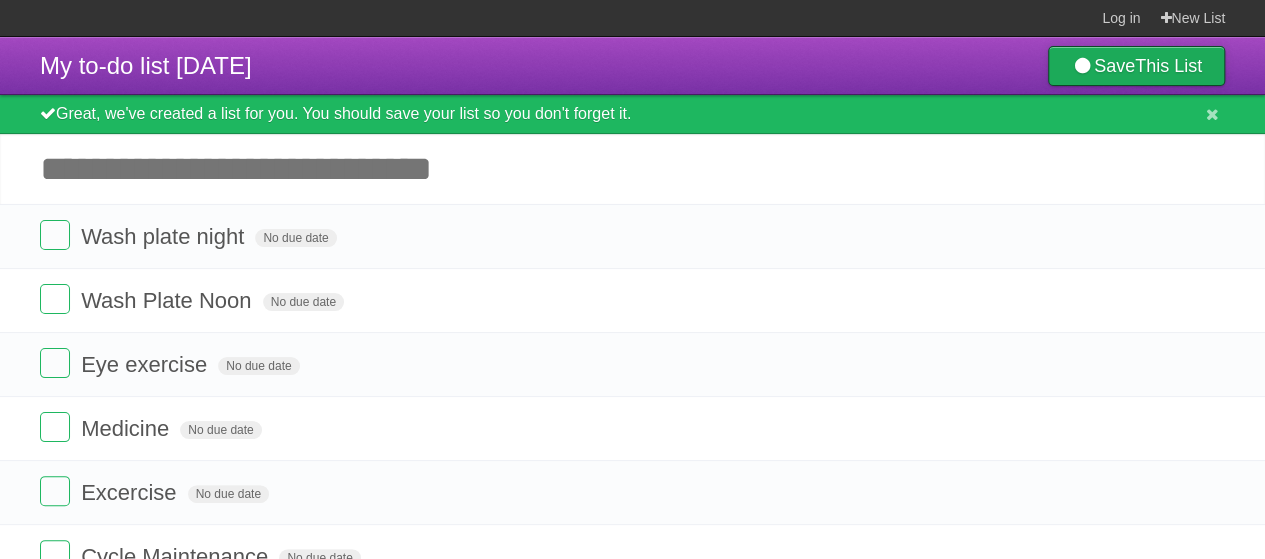click on "Save  This List" at bounding box center [1136, 66] 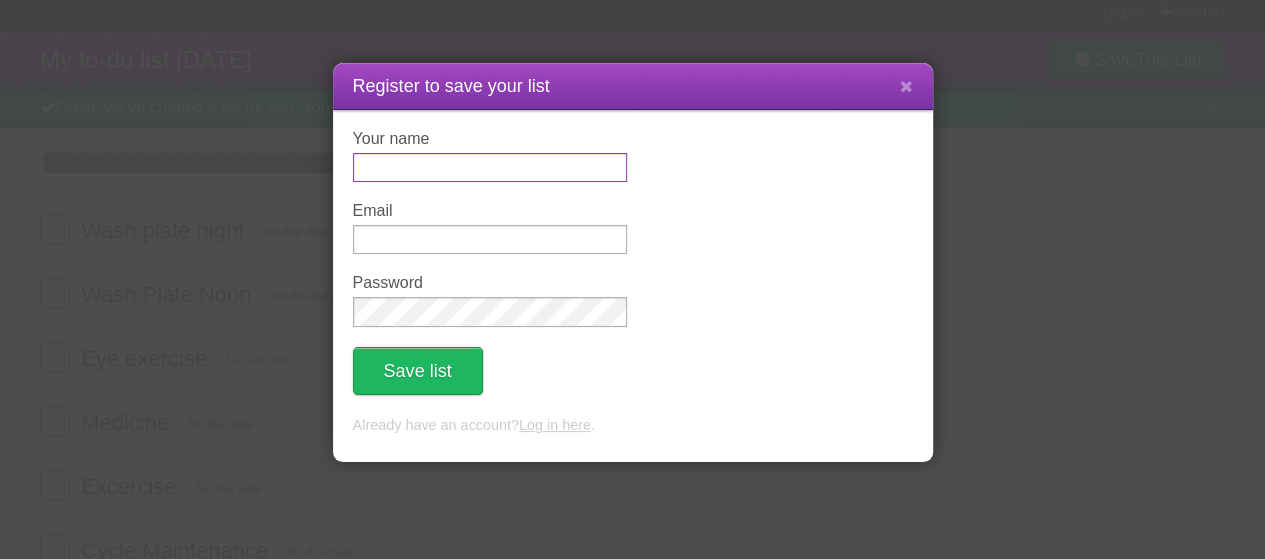 scroll, scrollTop: 0, scrollLeft: 0, axis: both 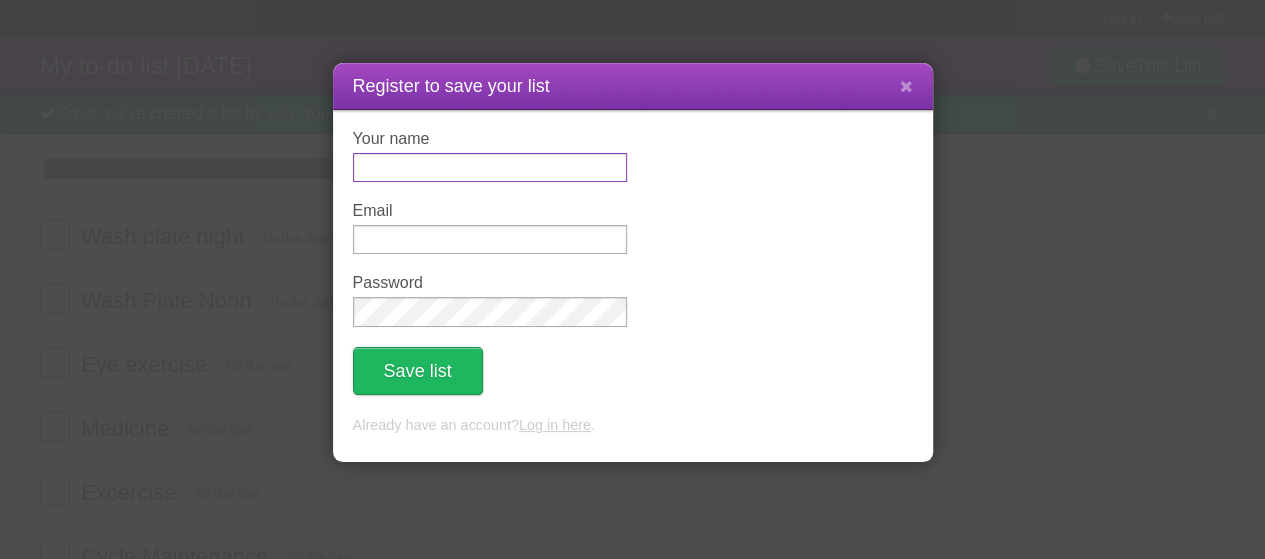 click on "Your name" at bounding box center [490, 167] 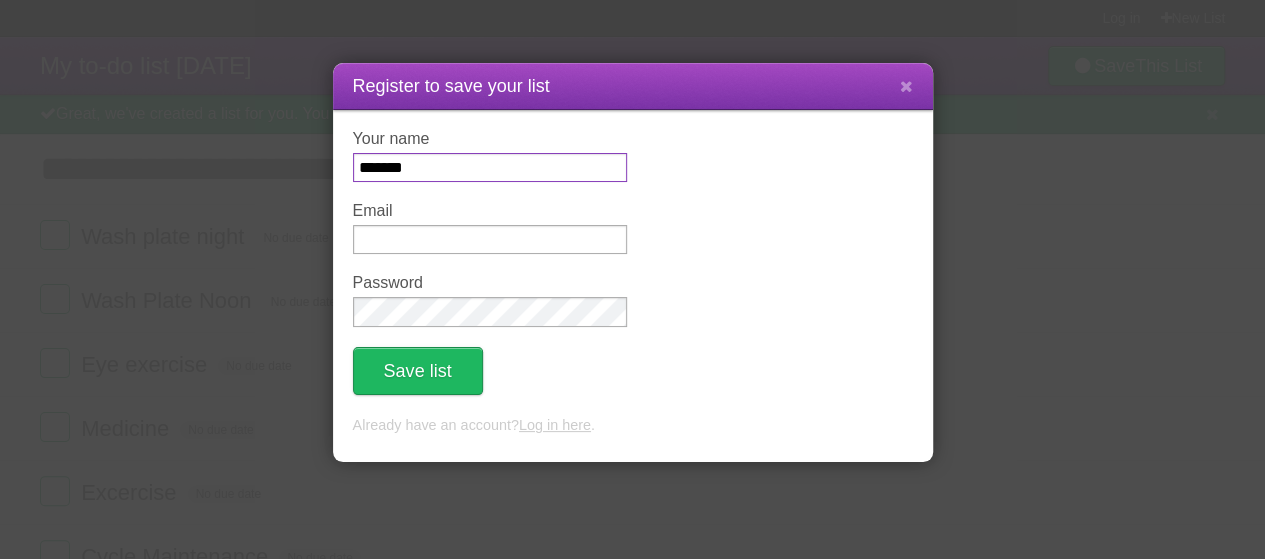 type on "*******" 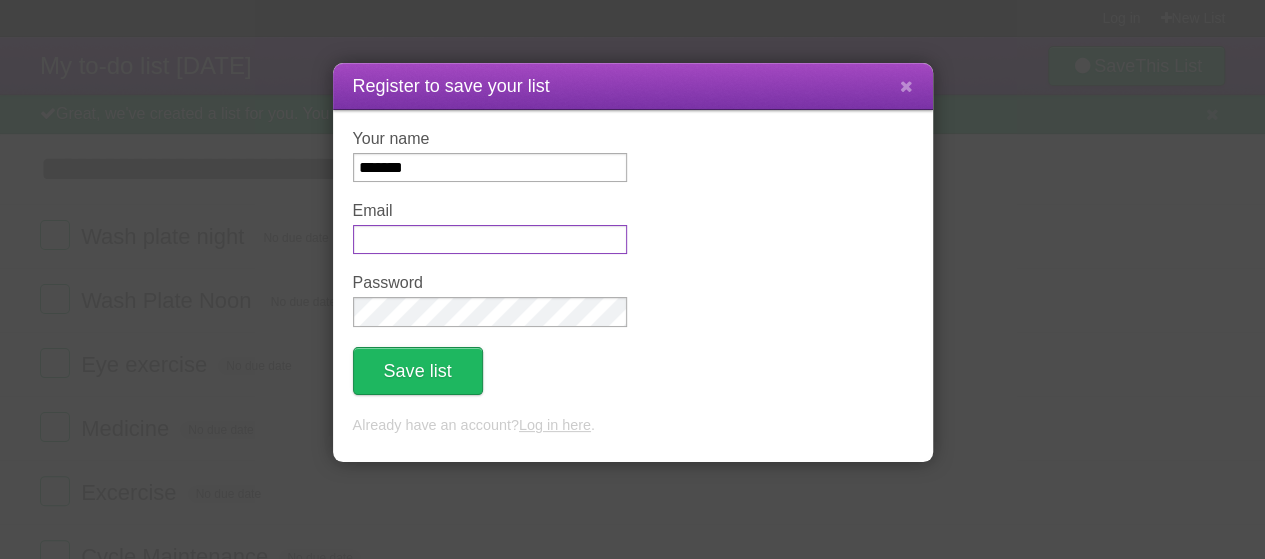 click on "Email" at bounding box center [490, 239] 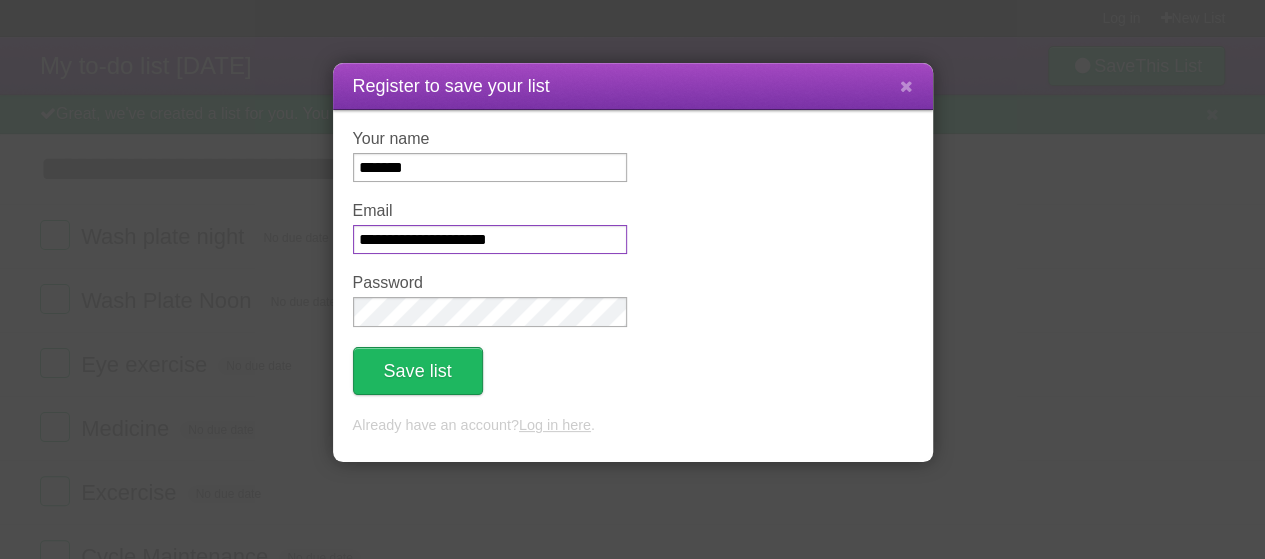 type on "**********" 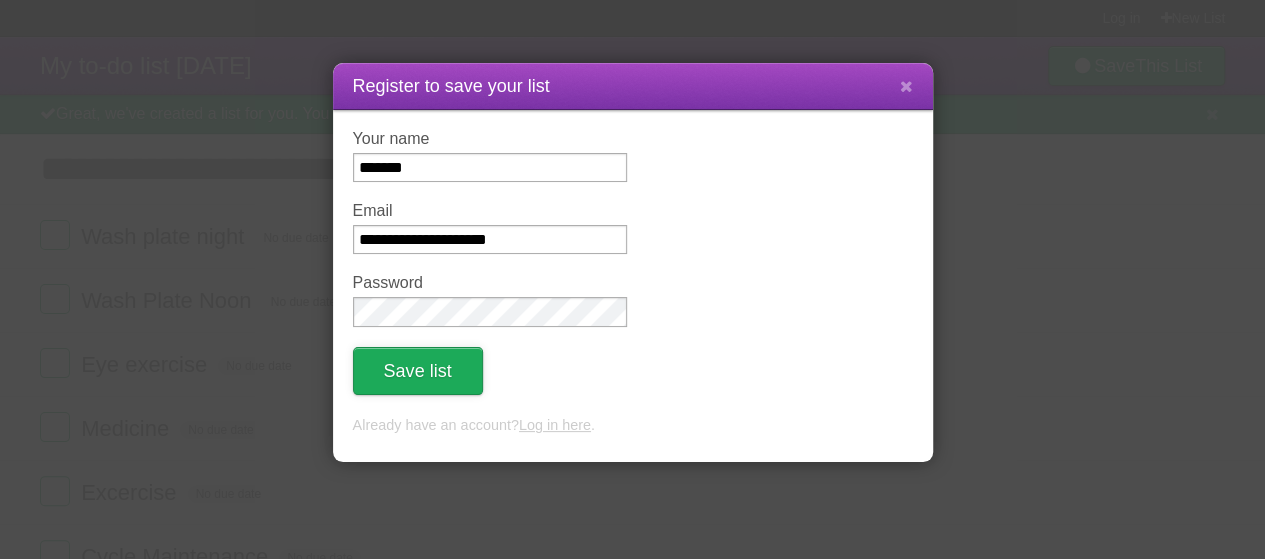 click on "Save list" at bounding box center (418, 371) 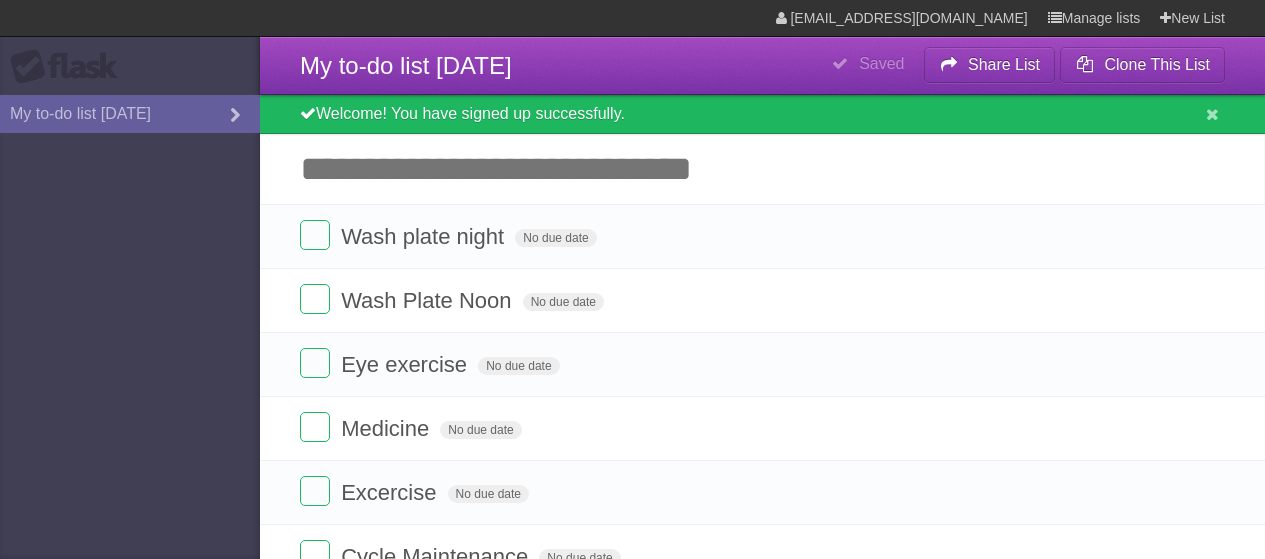 scroll, scrollTop: 0, scrollLeft: 0, axis: both 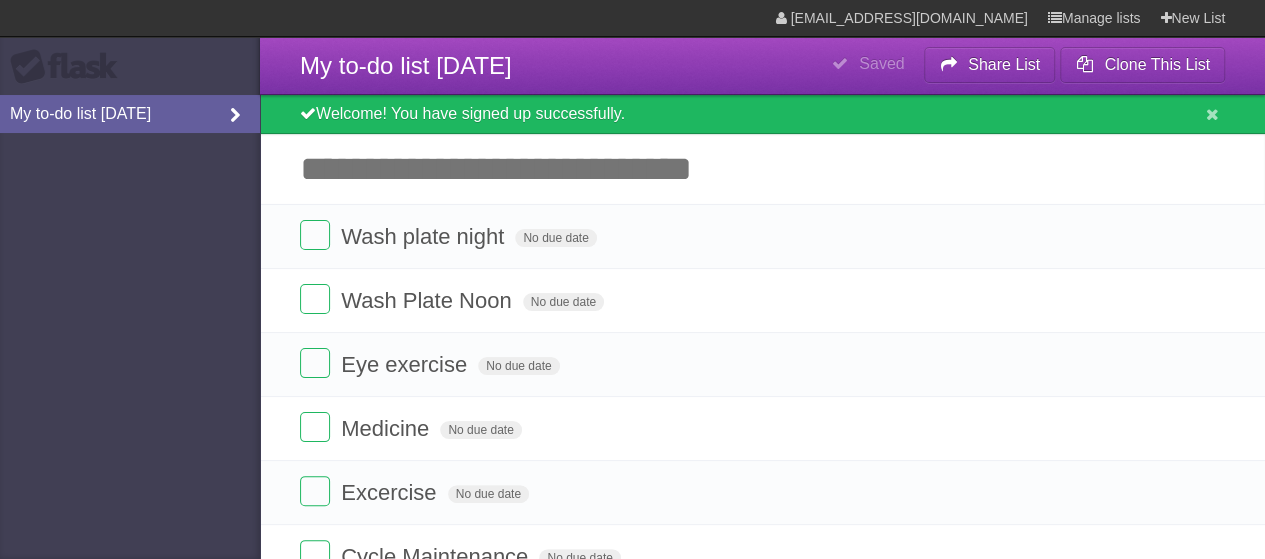 click at bounding box center [235, 116] 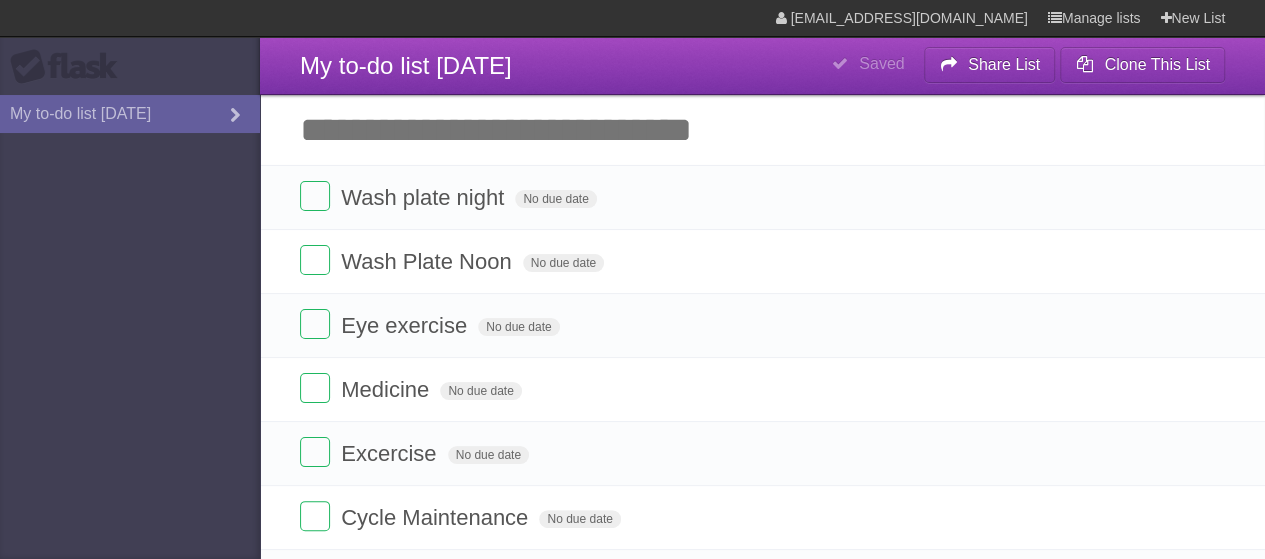 click on "Flask
My to-do list 07/10/2025" at bounding box center [130, 279] 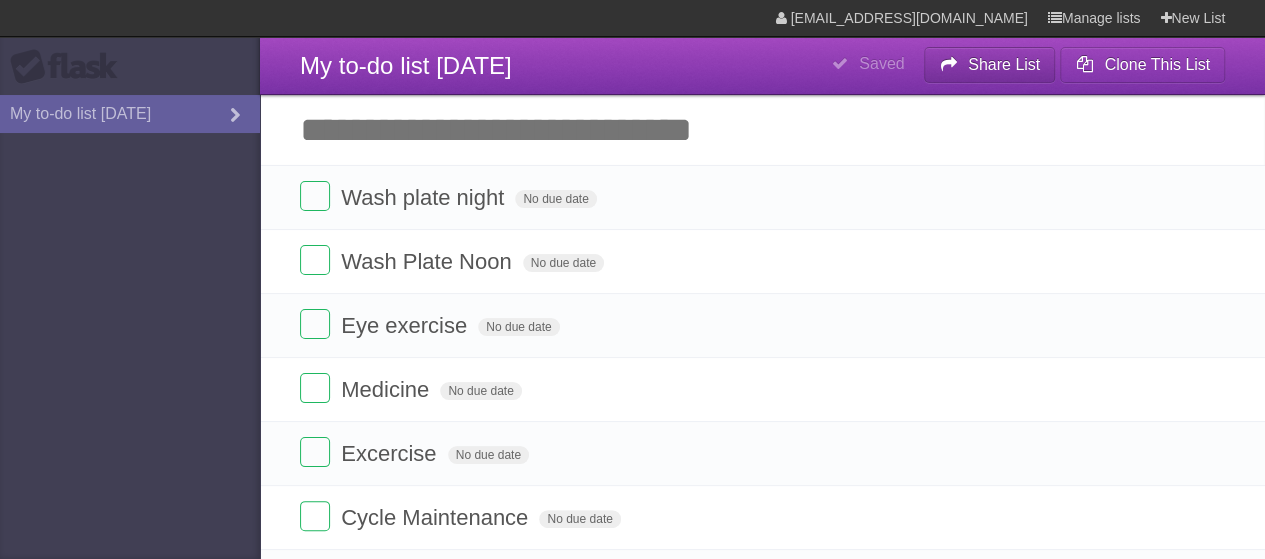 click on "Share List" at bounding box center (990, 65) 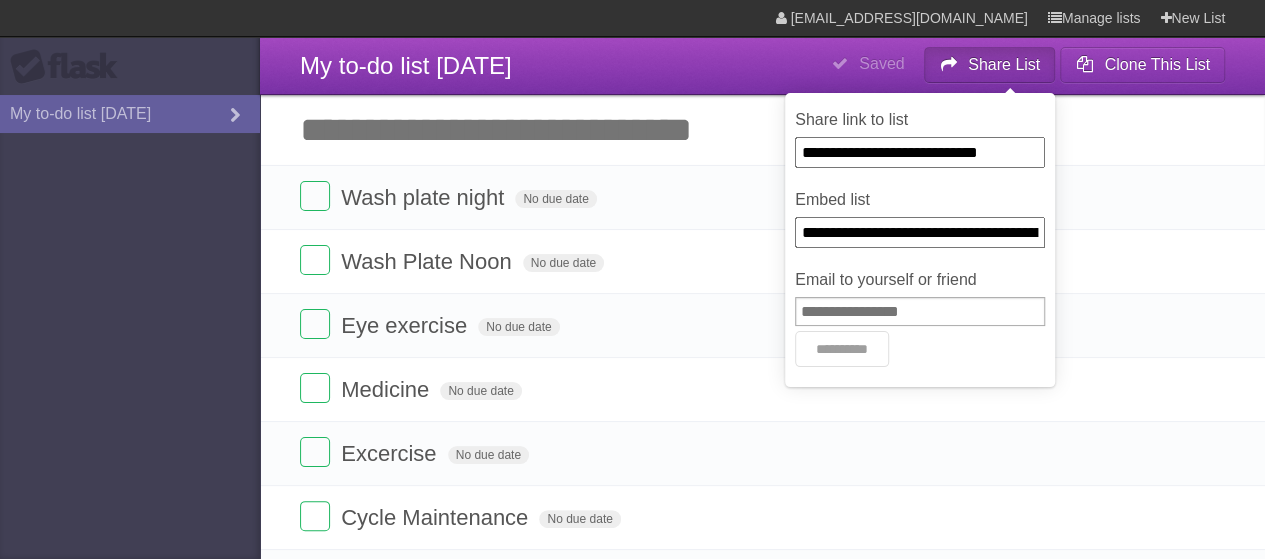 click on "**********" at bounding box center [920, 152] 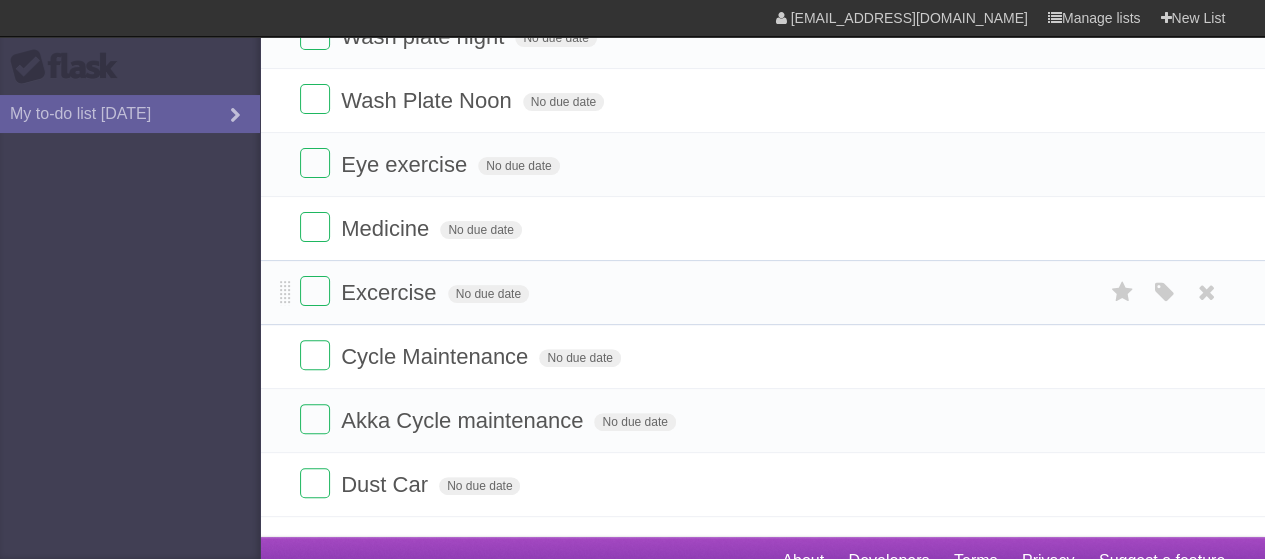 scroll, scrollTop: 183, scrollLeft: 0, axis: vertical 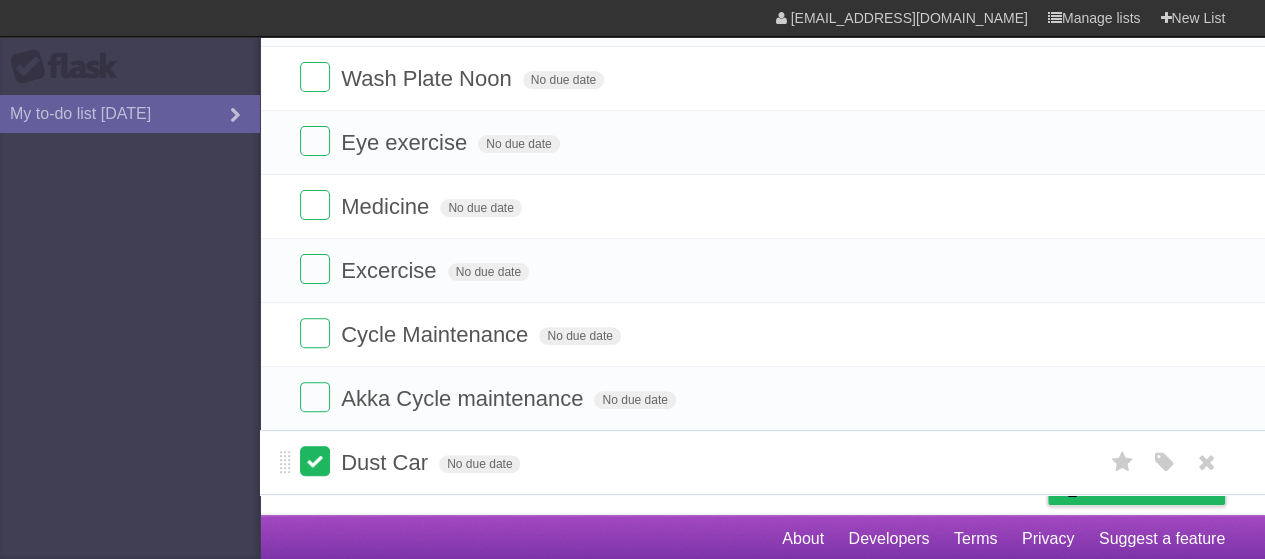 click at bounding box center [315, 461] 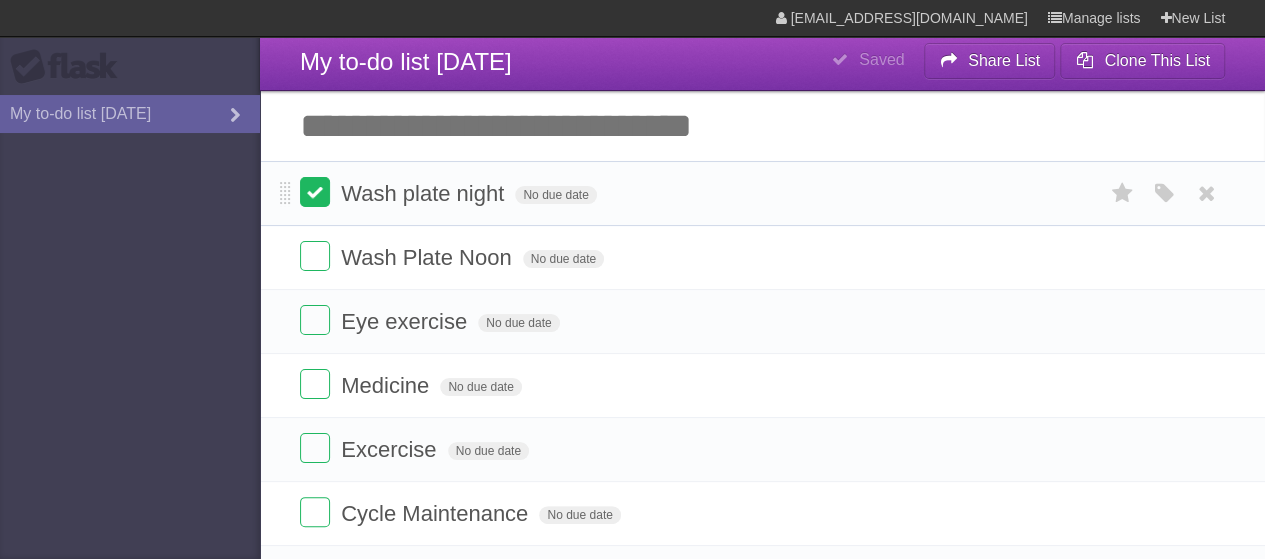 scroll, scrollTop: 0, scrollLeft: 0, axis: both 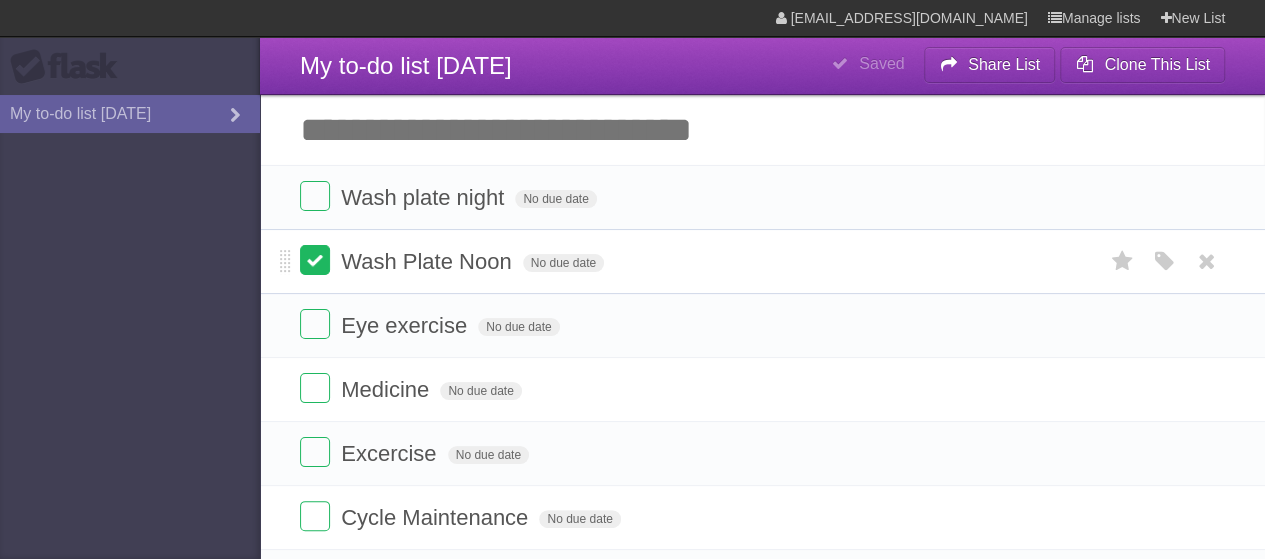 click at bounding box center [315, 260] 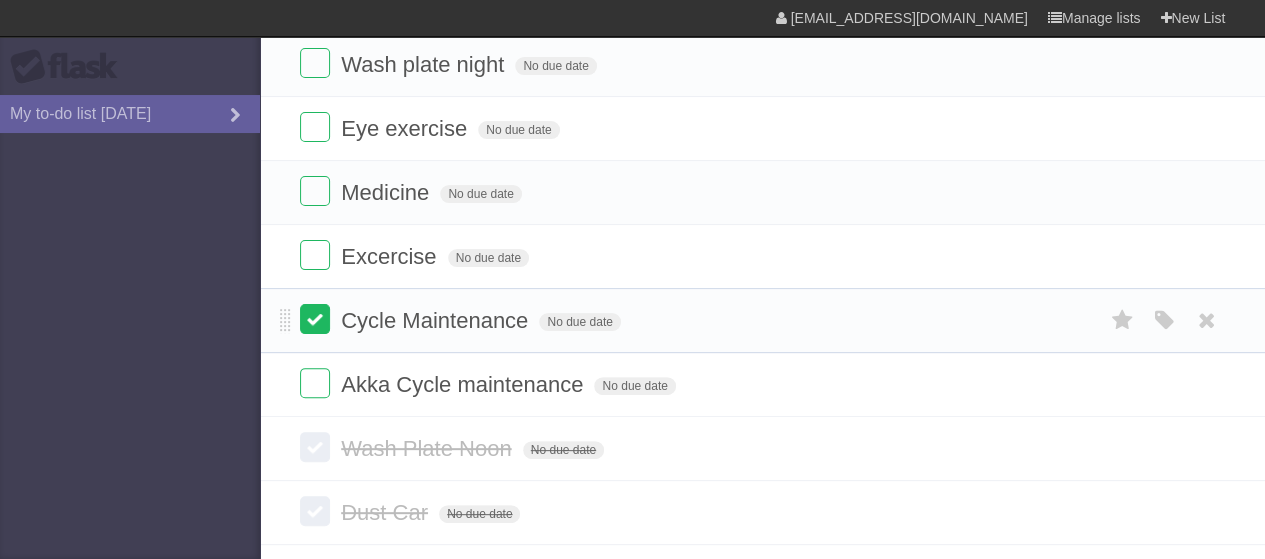scroll, scrollTop: 184, scrollLeft: 0, axis: vertical 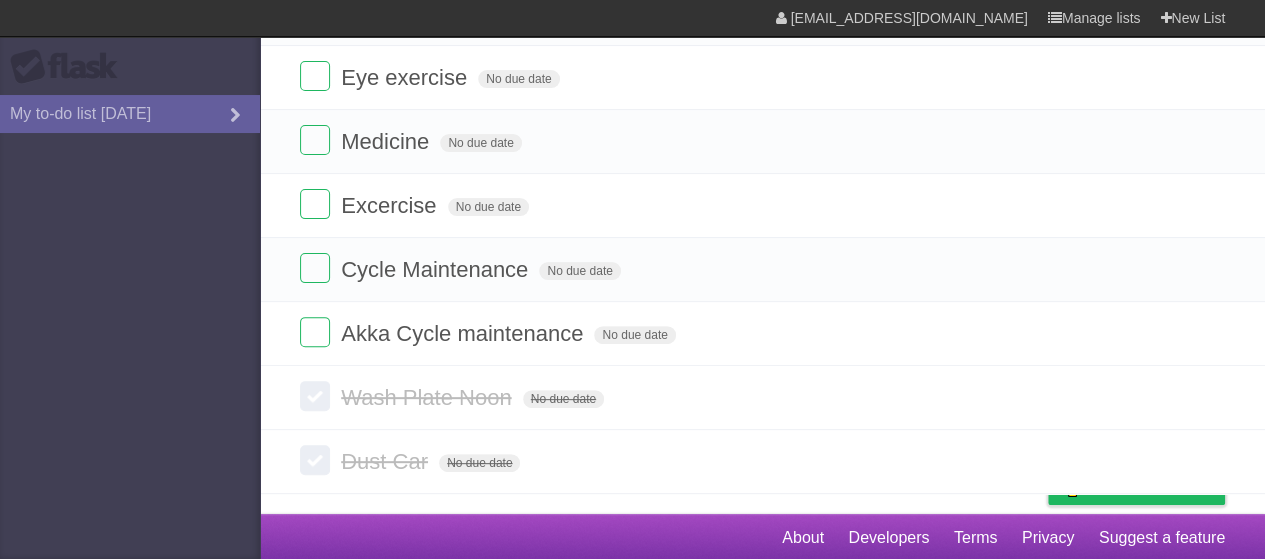 click on "Flask
My to-do list 07/10/2025" at bounding box center [130, 279] 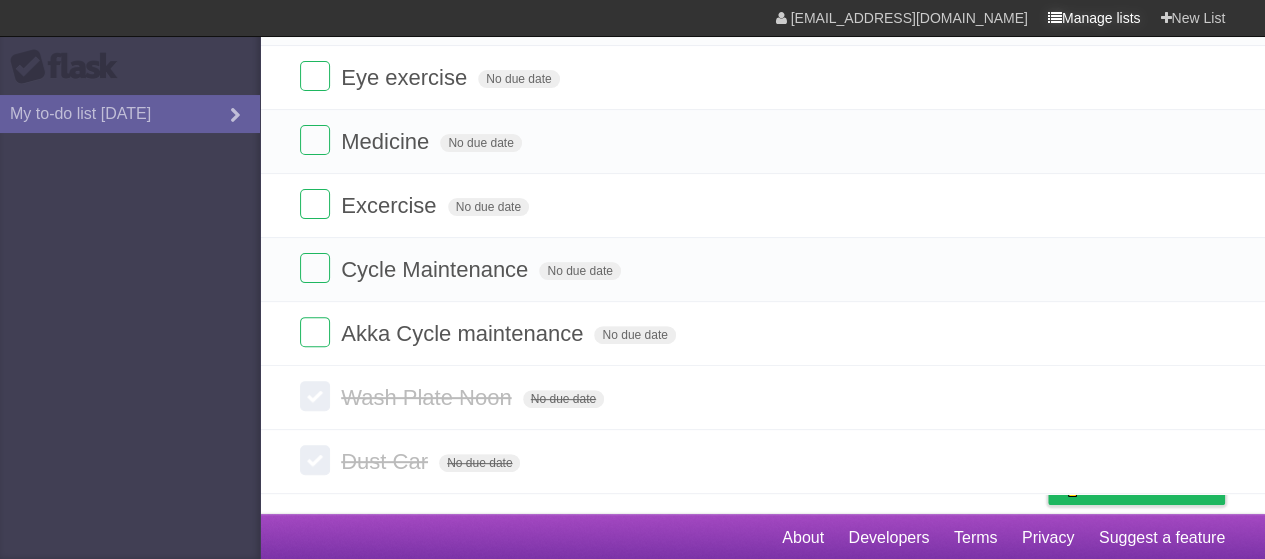 click on "Manage lists" at bounding box center (1094, 18) 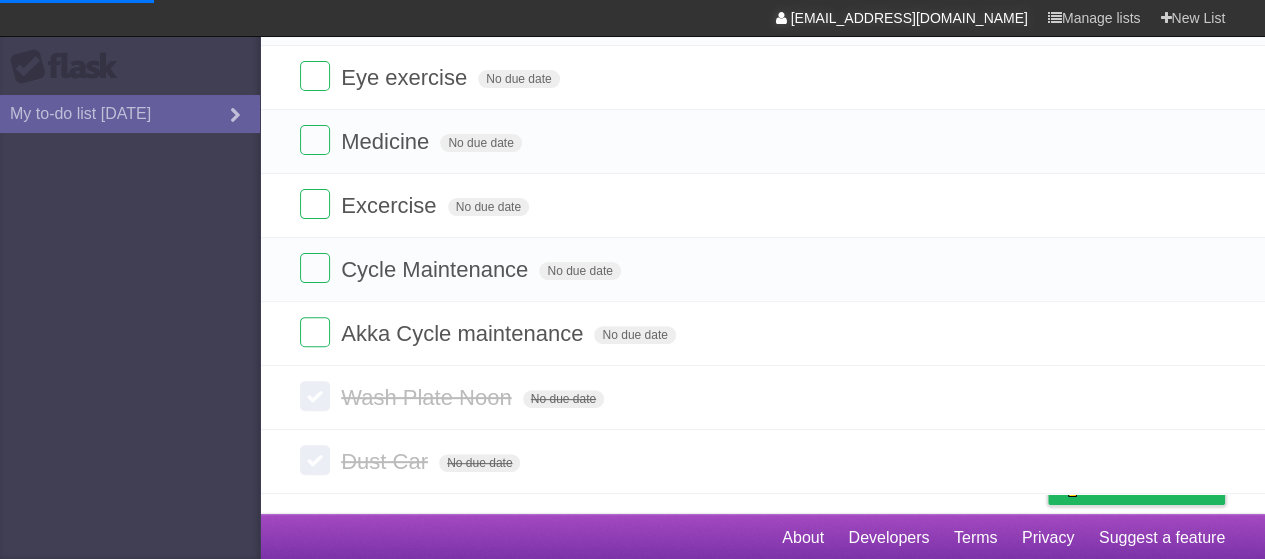 scroll, scrollTop: 0, scrollLeft: 0, axis: both 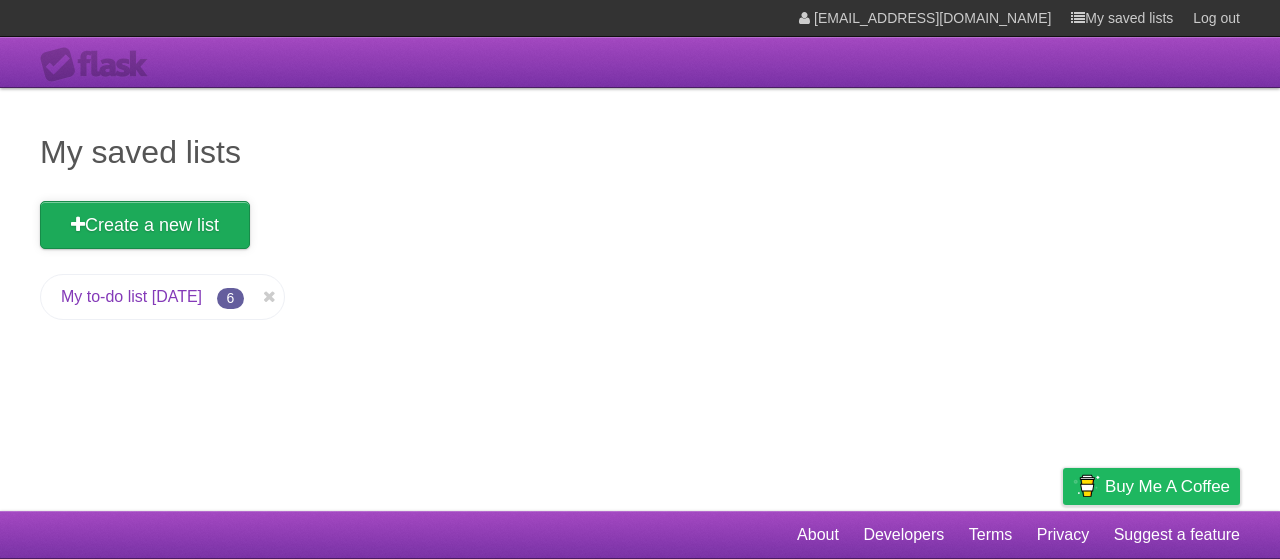 click on "Create a new list" at bounding box center (145, 225) 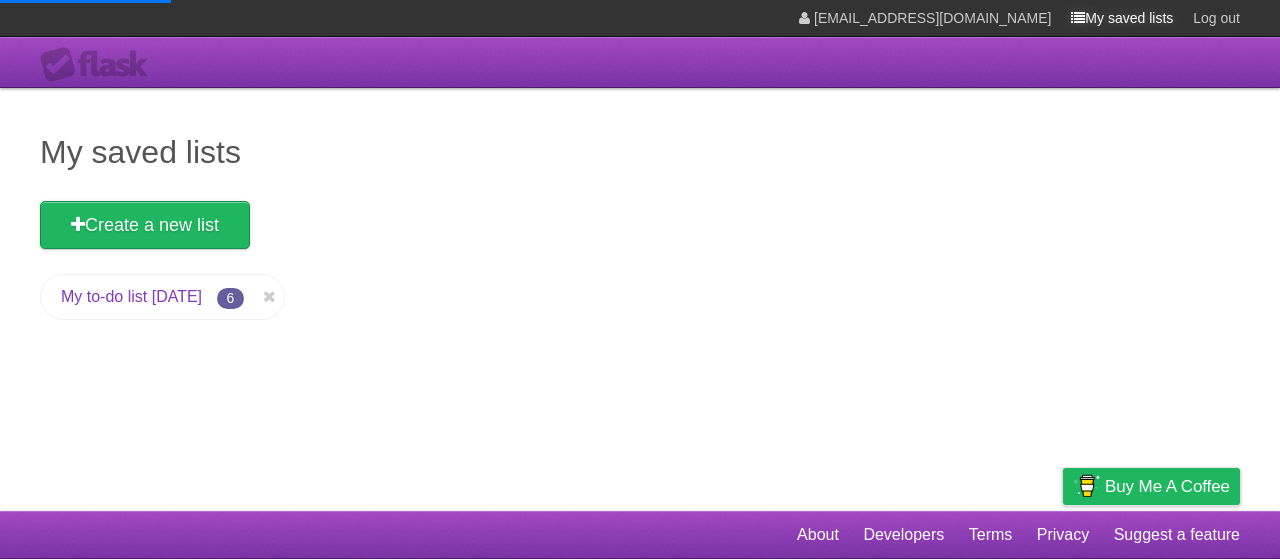 click on "My saved lists" at bounding box center (1122, 18) 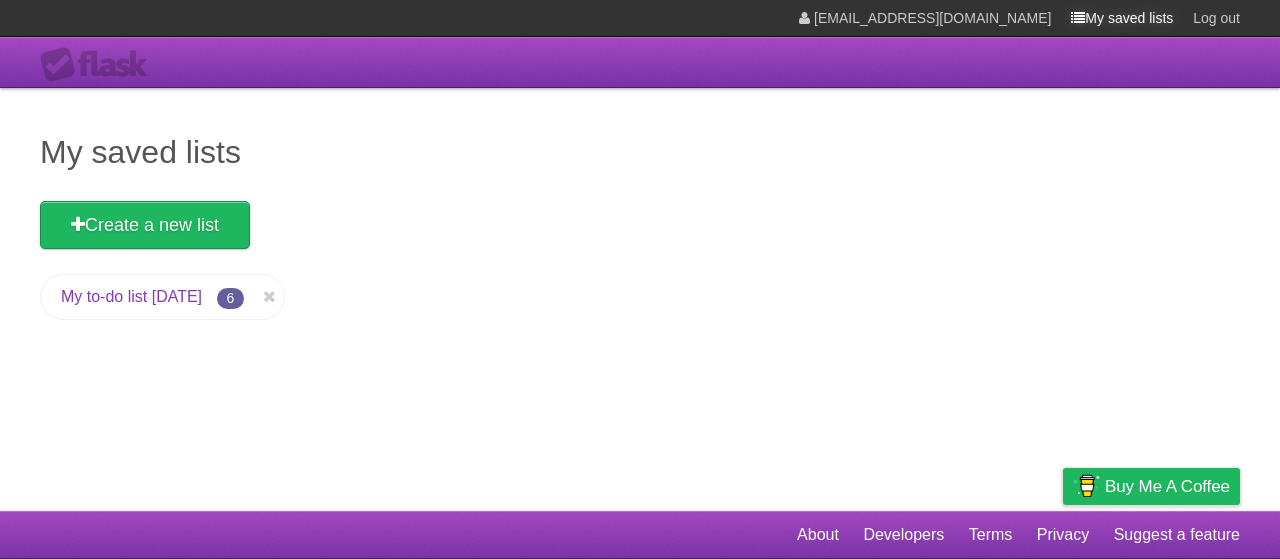 click on "My saved lists" at bounding box center [1122, 18] 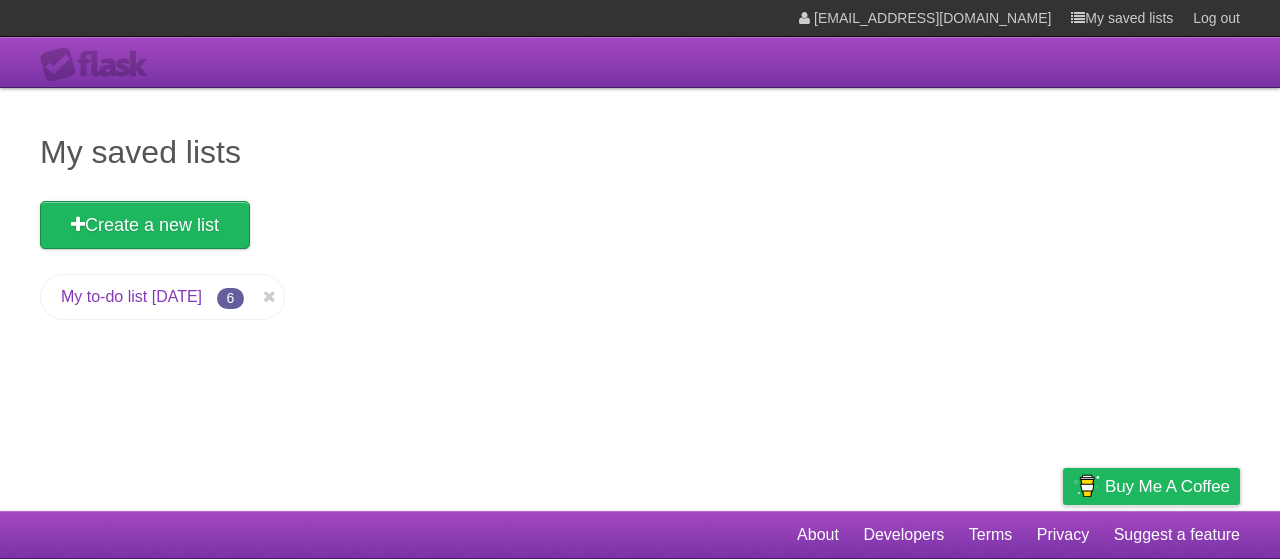 click on "My to-do list 07/10/2025" at bounding box center (131, 296) 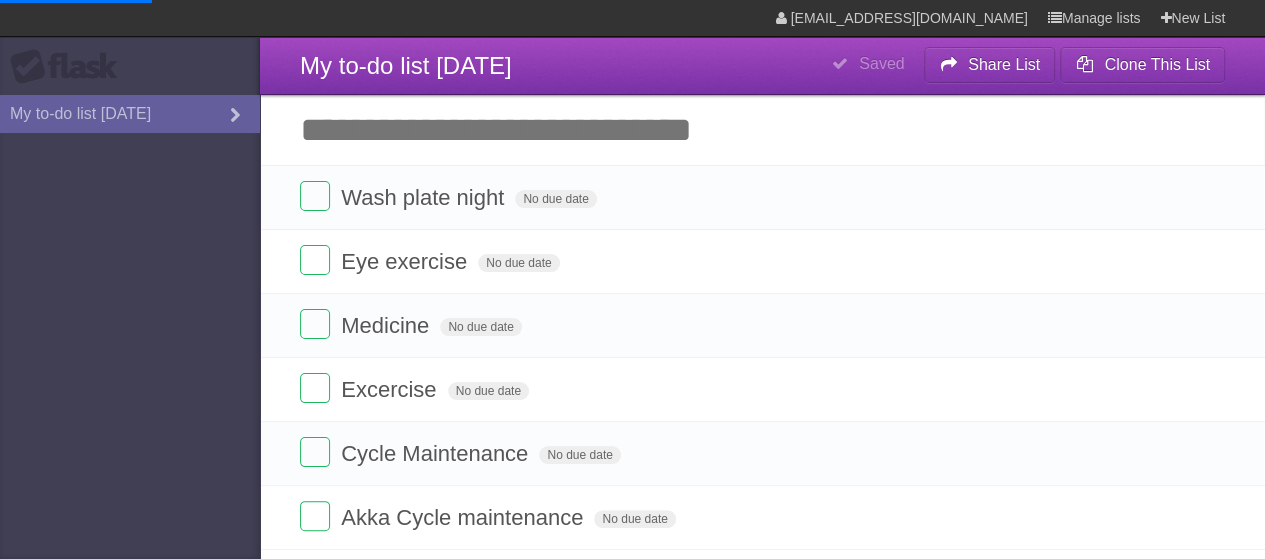 click on "**********" at bounding box center (762, 66) 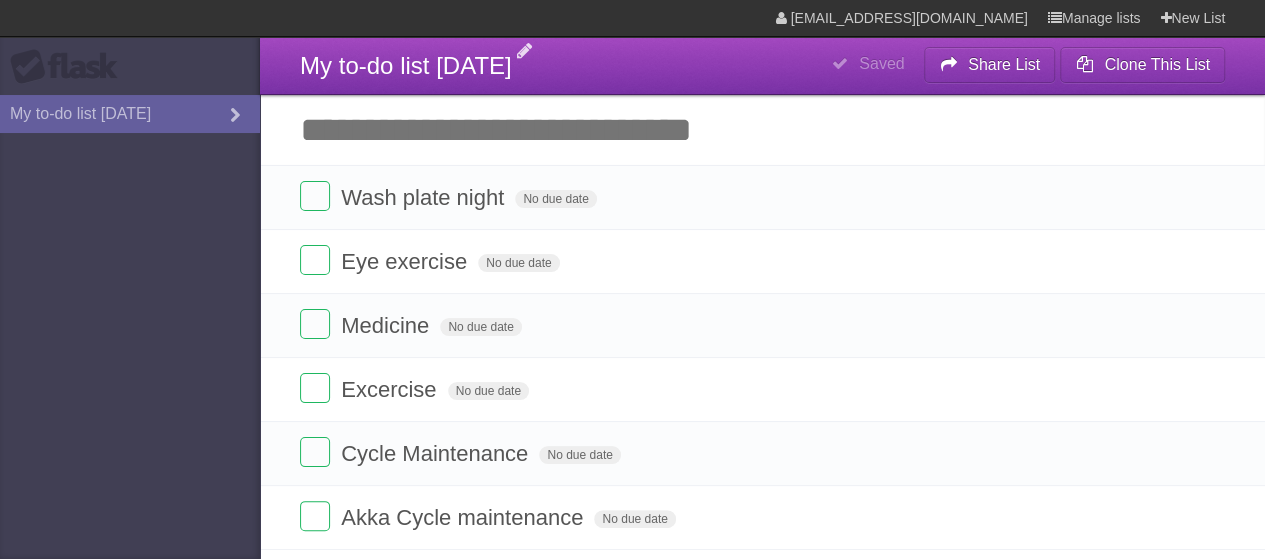 click on "My to-do list 07/10/2025" at bounding box center [406, 65] 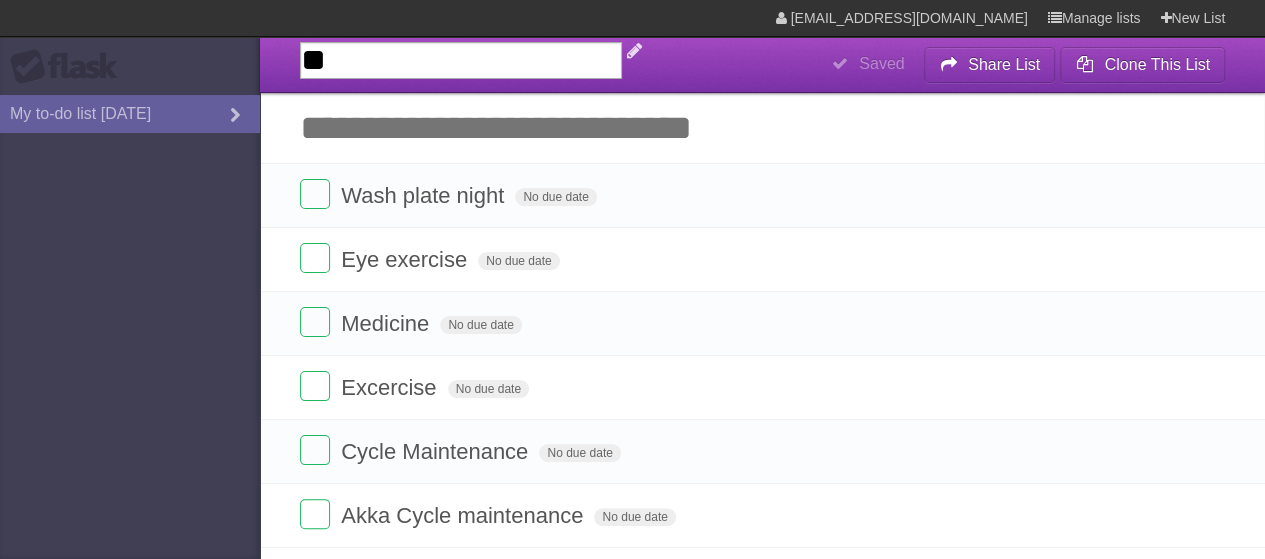 type on "*" 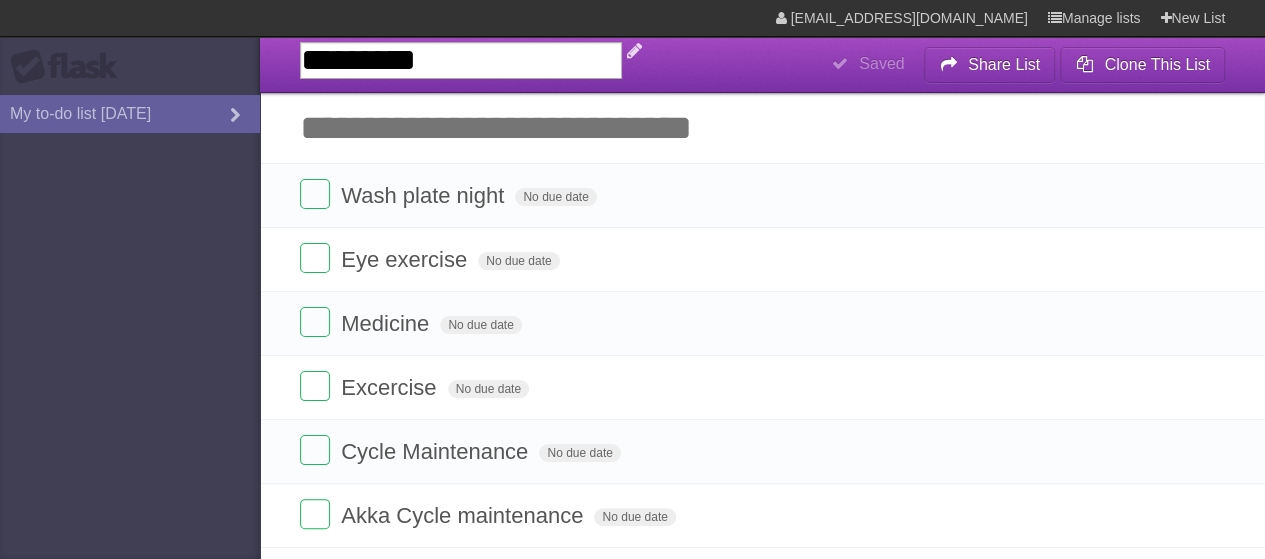 type on "**********" 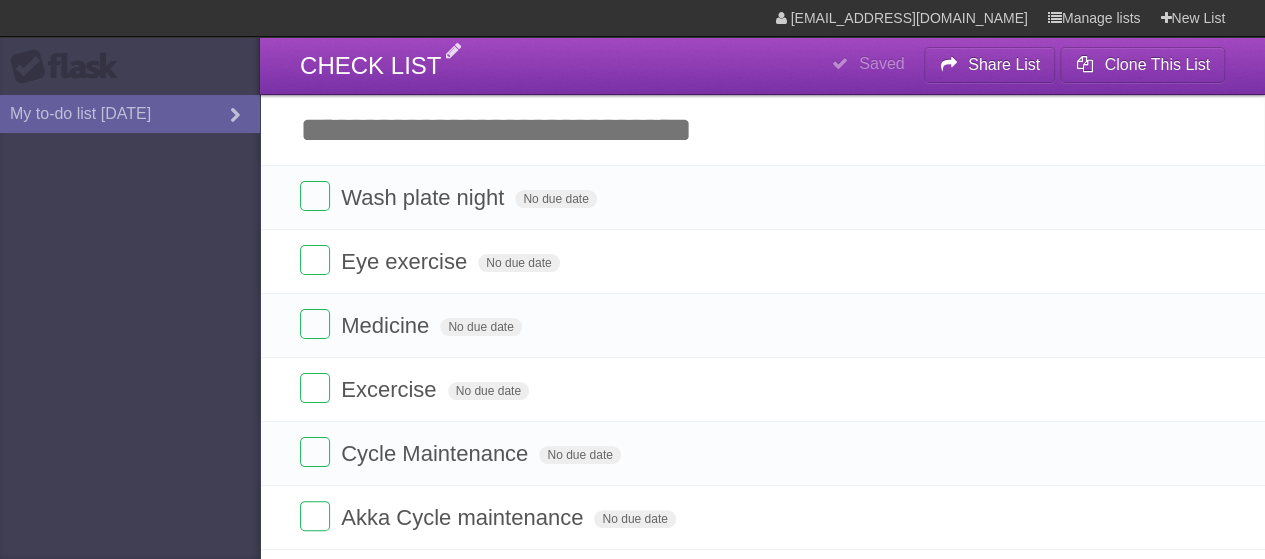 click on "Flask
My to-do list 07/10/2025" at bounding box center [130, 279] 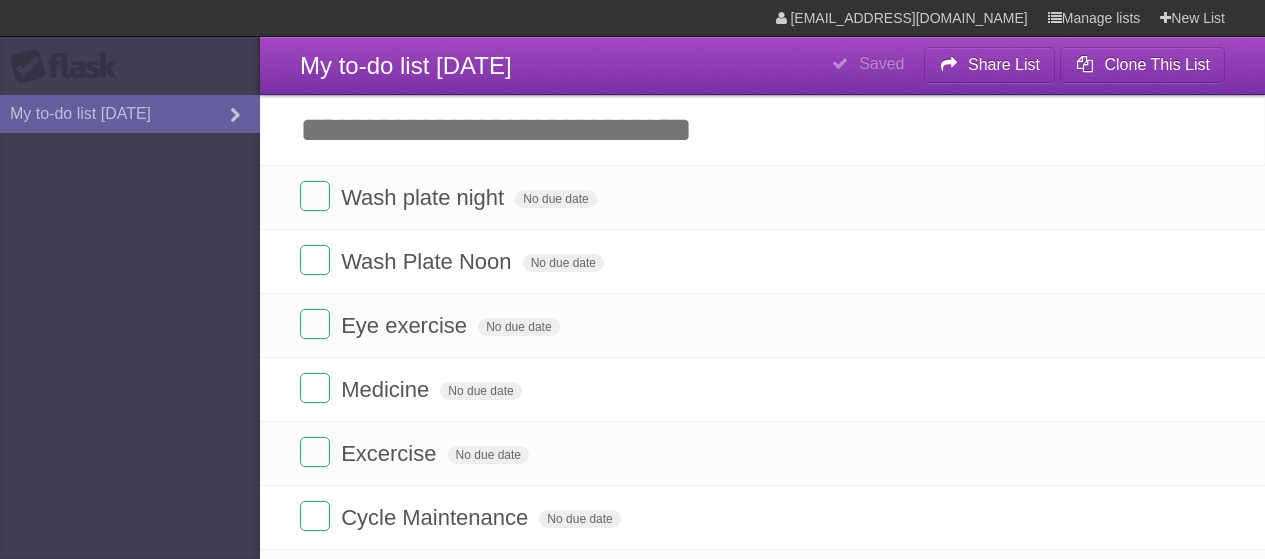 scroll, scrollTop: 0, scrollLeft: 0, axis: both 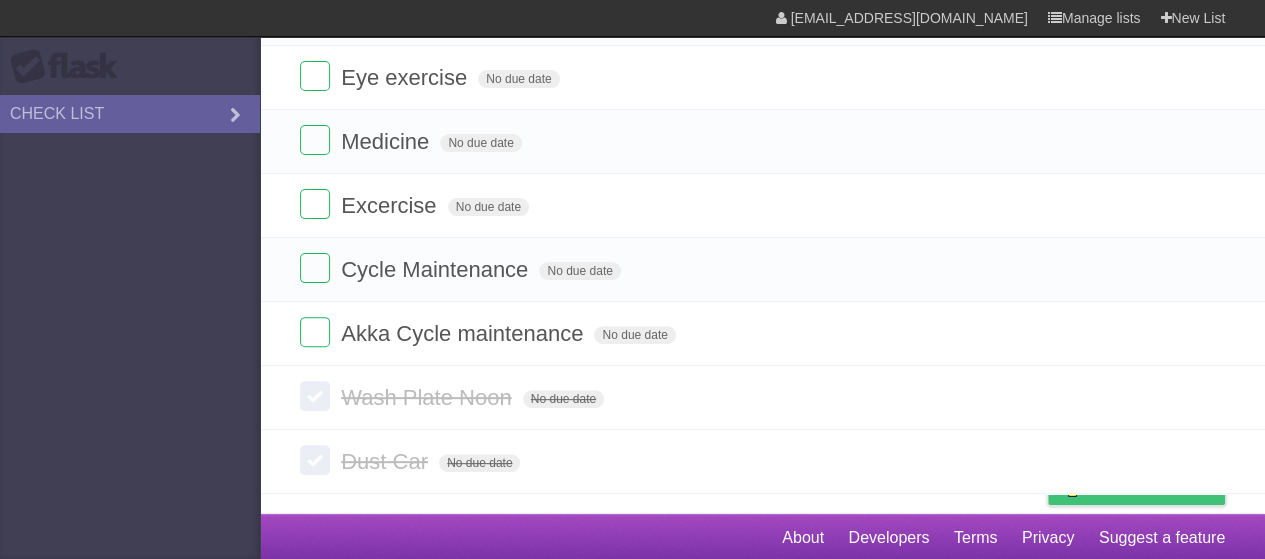 click on "Buy me a coffee" at bounding box center (1152, 486) 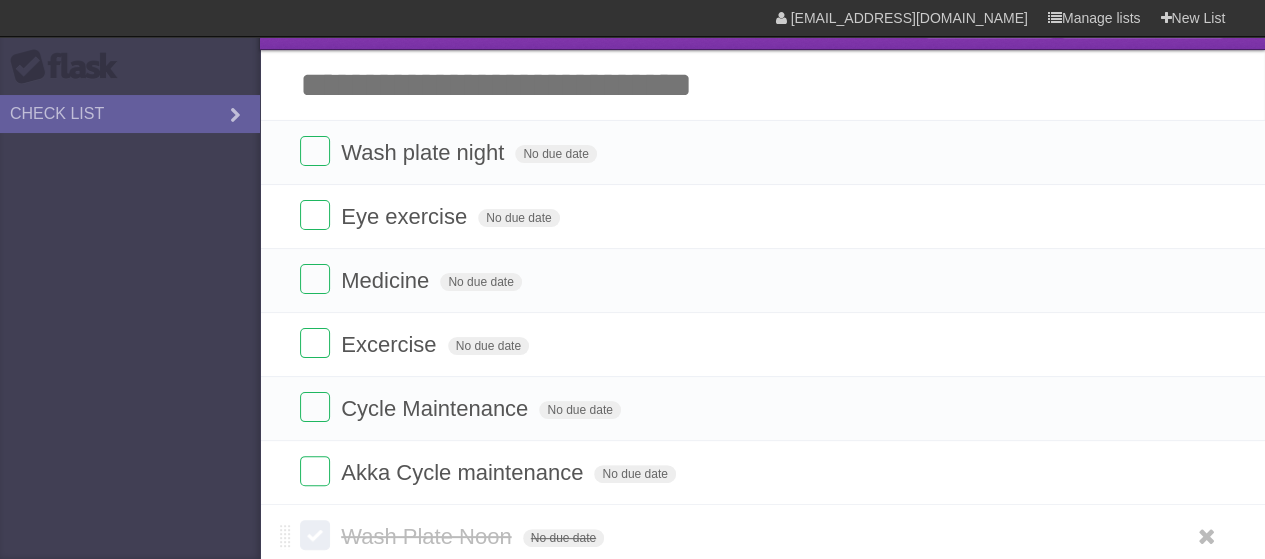 scroll, scrollTop: 0, scrollLeft: 0, axis: both 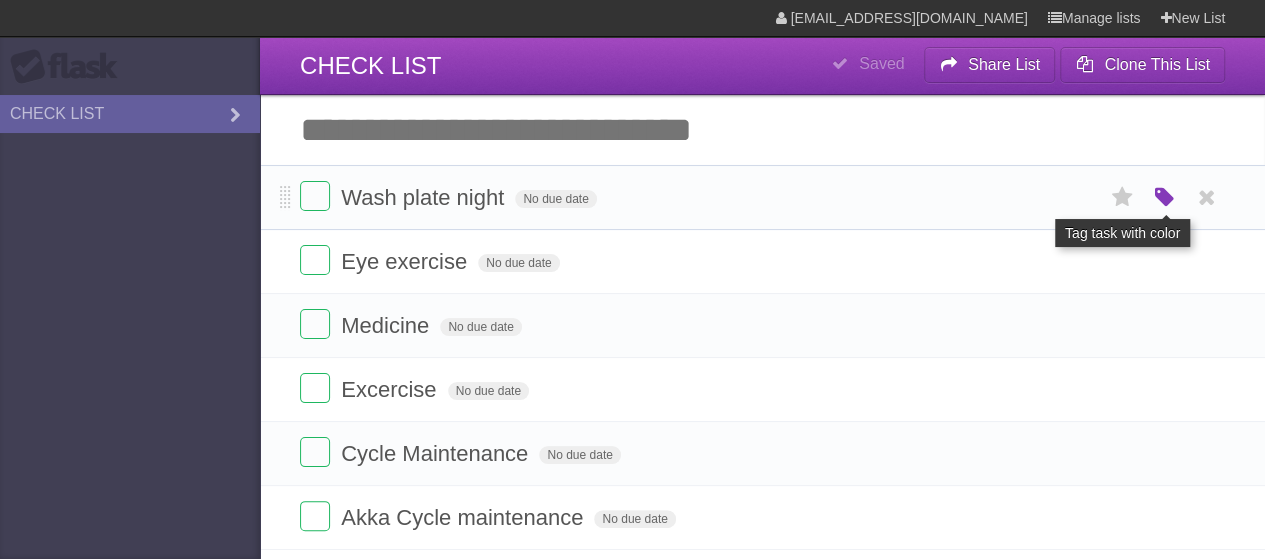 click at bounding box center (1164, 198) 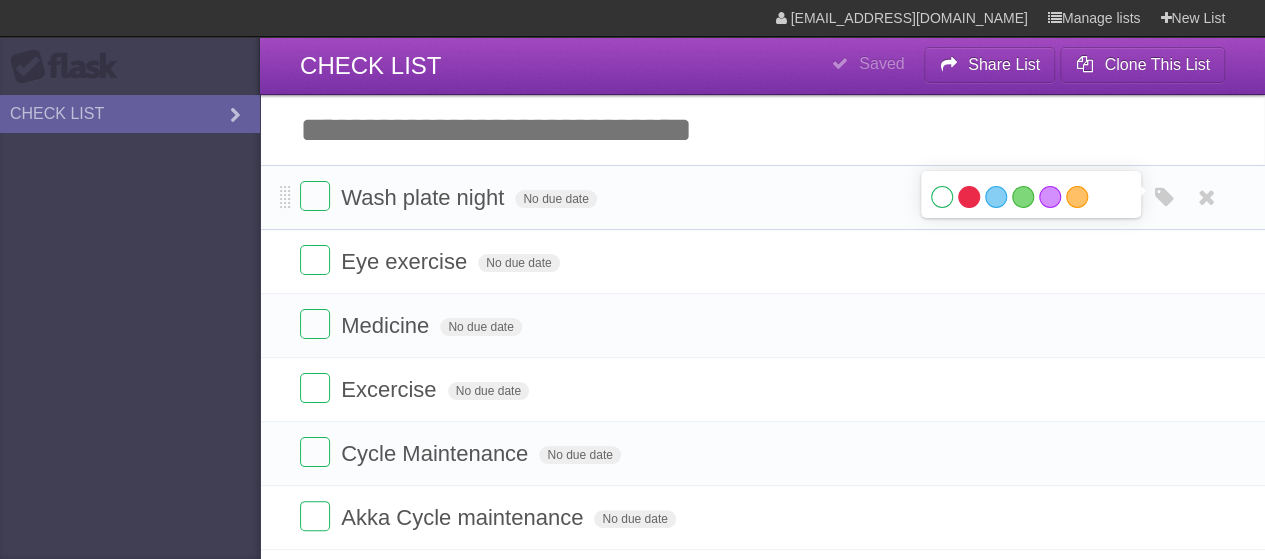 click on "Red" at bounding box center (969, 197) 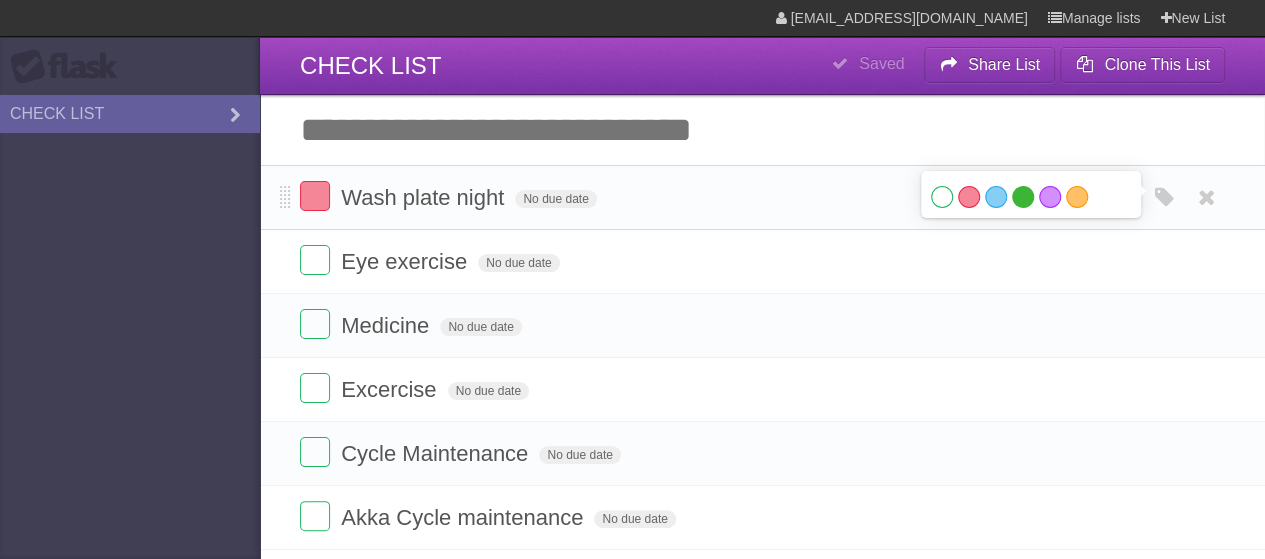 click on "Green" at bounding box center (1023, 197) 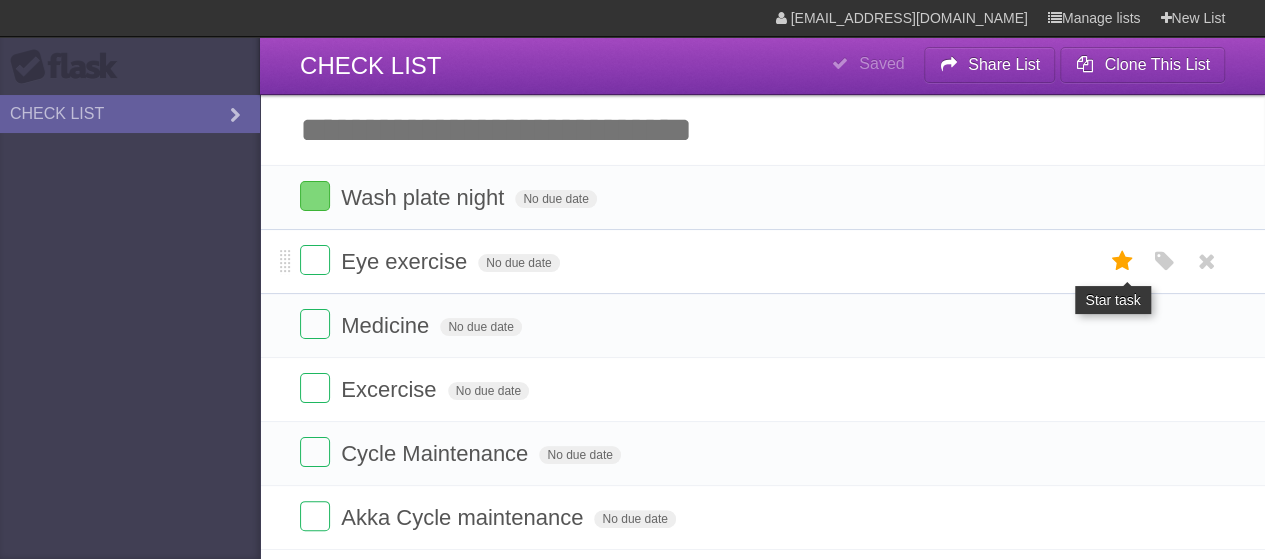 click at bounding box center (1122, 261) 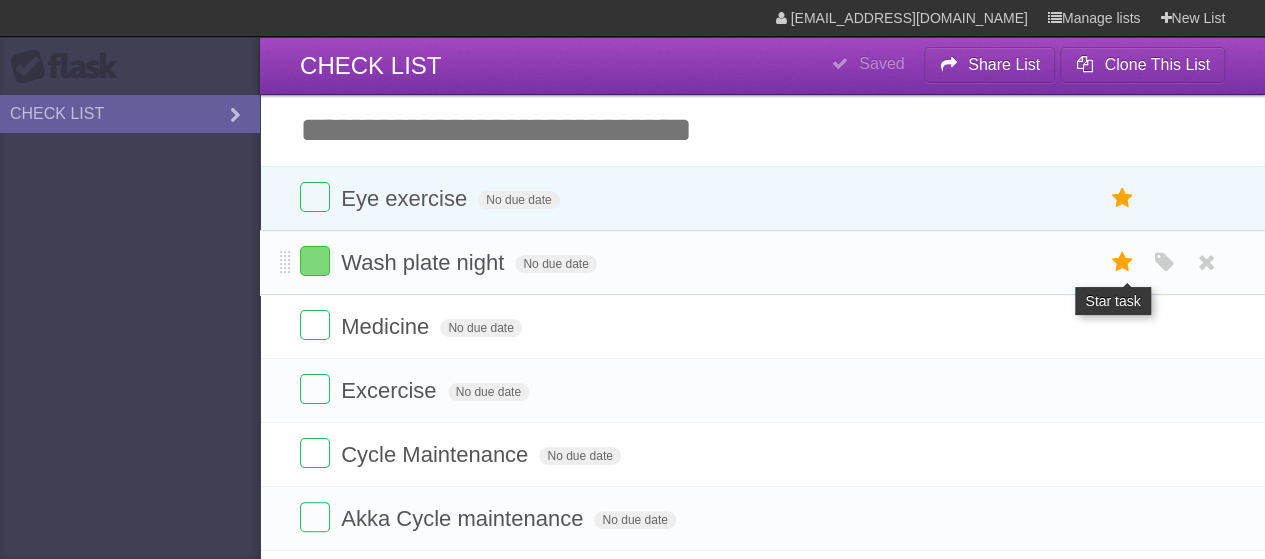 click at bounding box center (1122, 262) 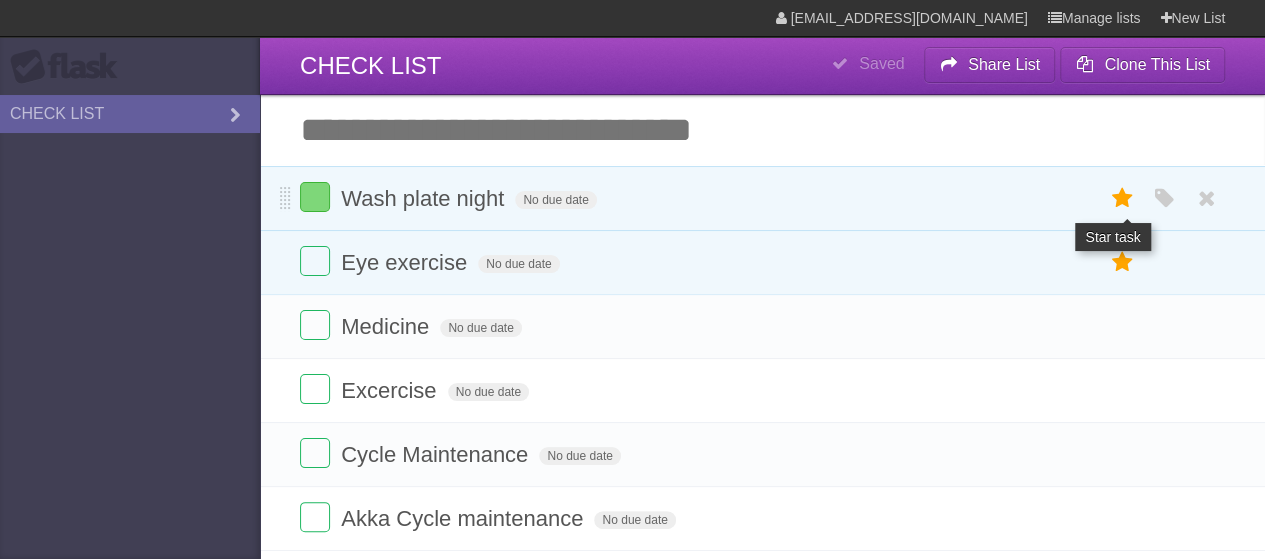 click at bounding box center (1122, 198) 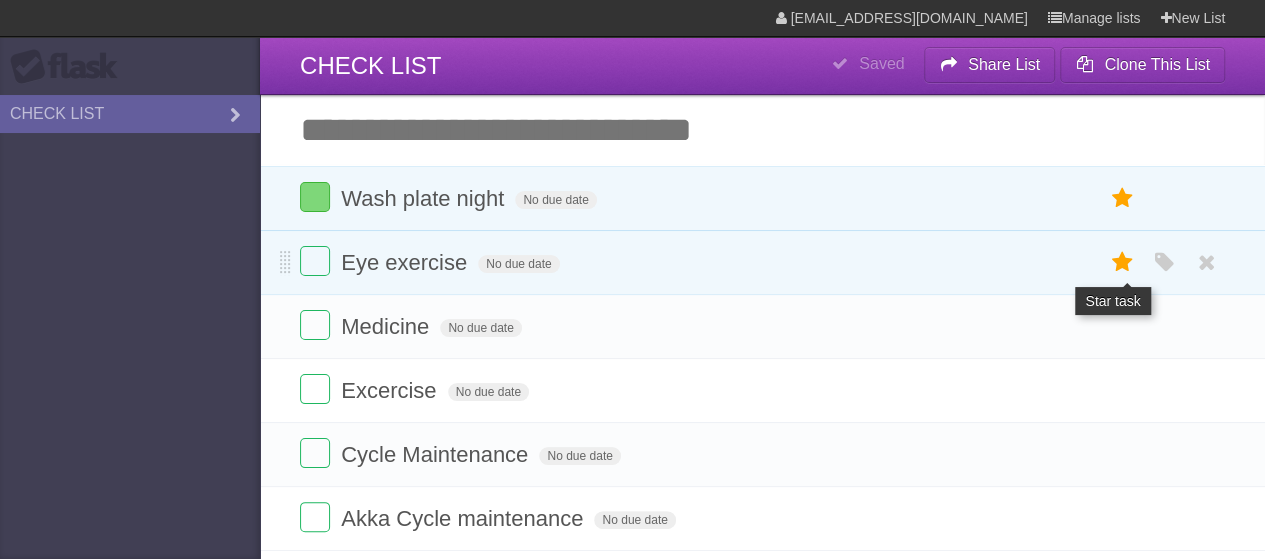 click at bounding box center [1122, 262] 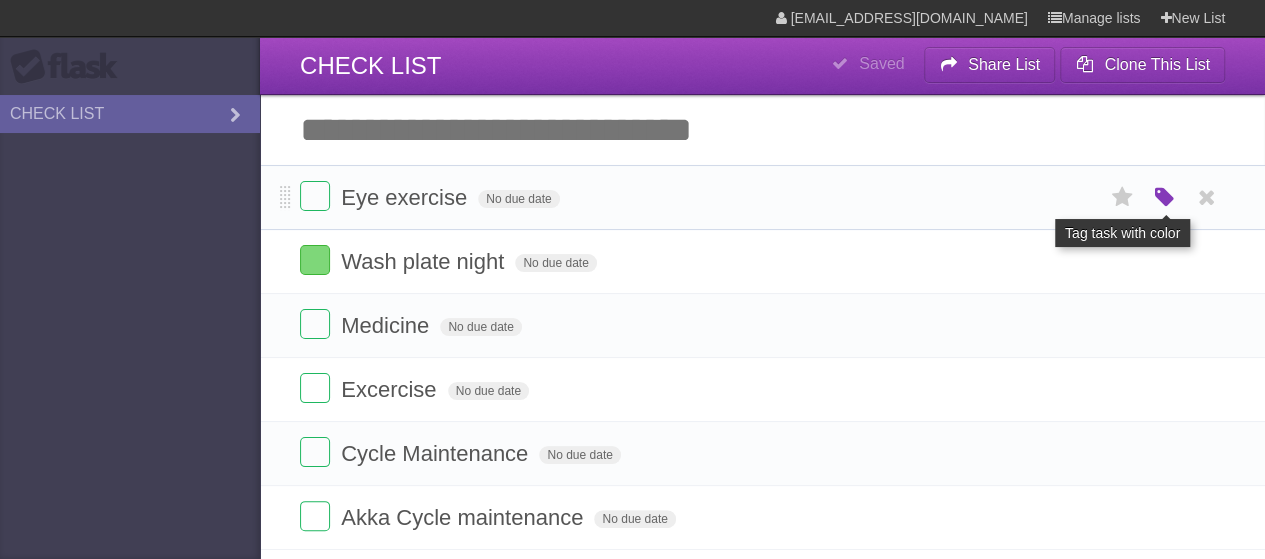 click at bounding box center (1164, 198) 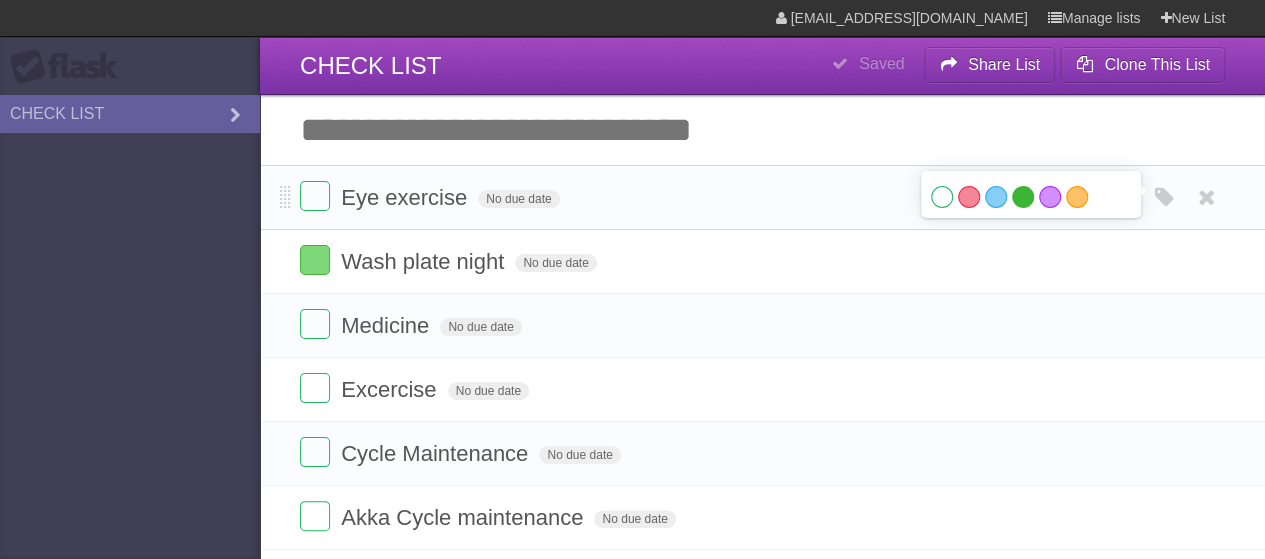 click on "Green" at bounding box center (1023, 197) 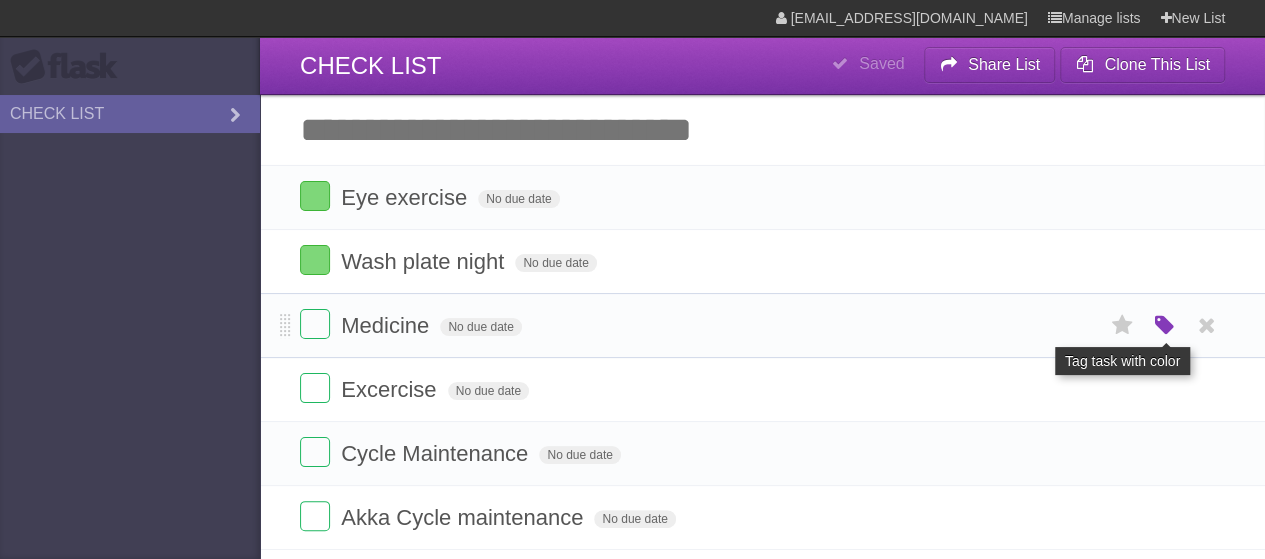 click at bounding box center (1164, 326) 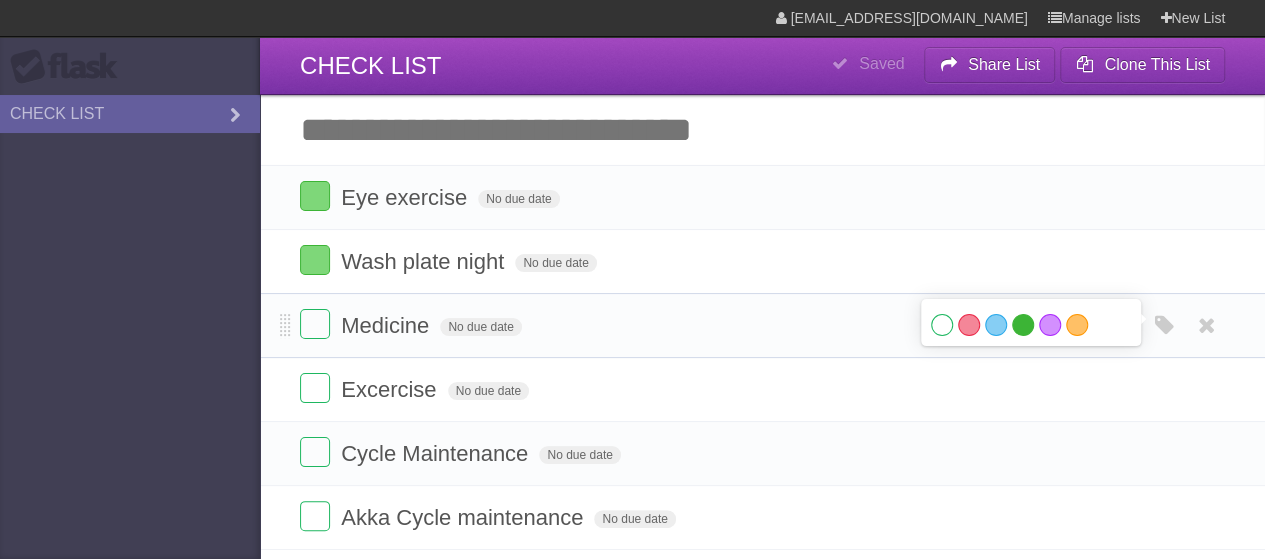 click on "Green" at bounding box center (1023, 325) 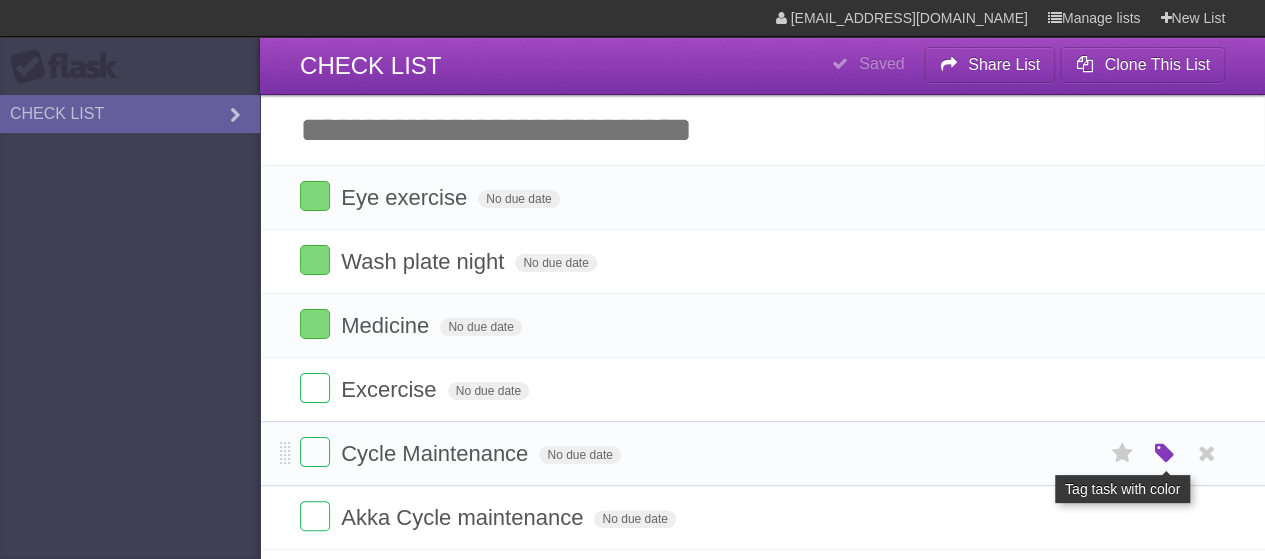 click at bounding box center [1164, 454] 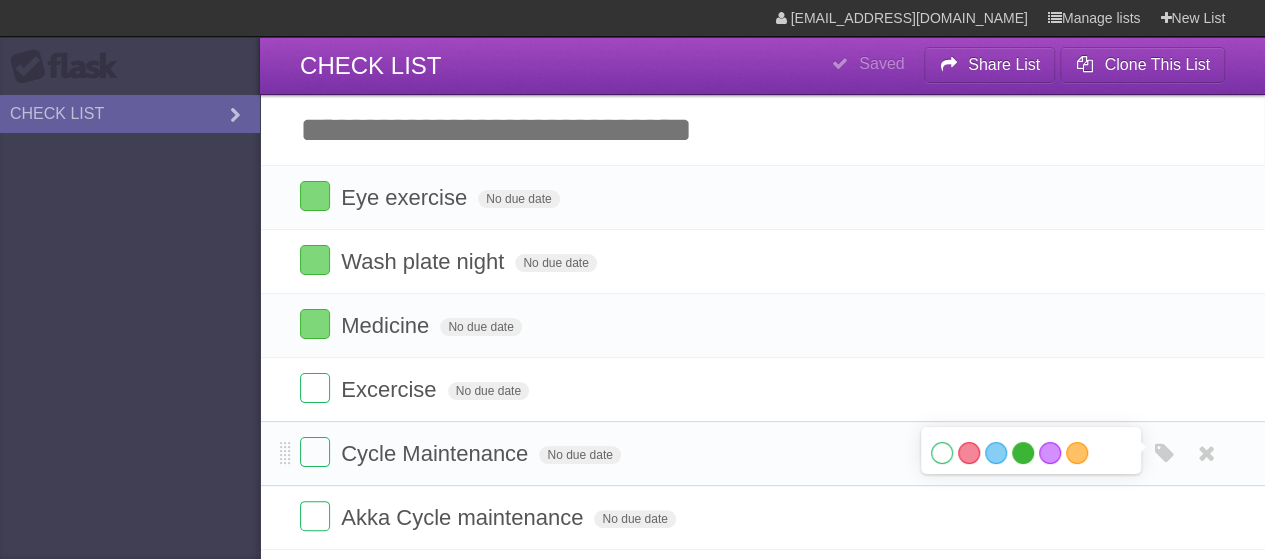 click on "Green" at bounding box center (1023, 453) 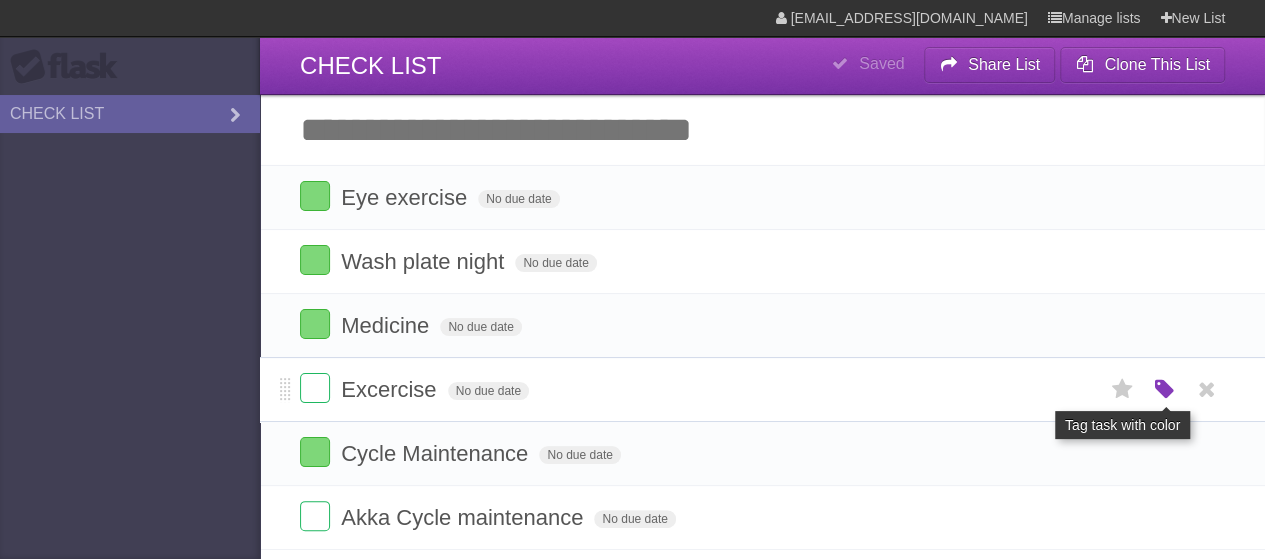 drag, startPoint x: 1163, startPoint y: 391, endPoint x: 1152, endPoint y: 391, distance: 11 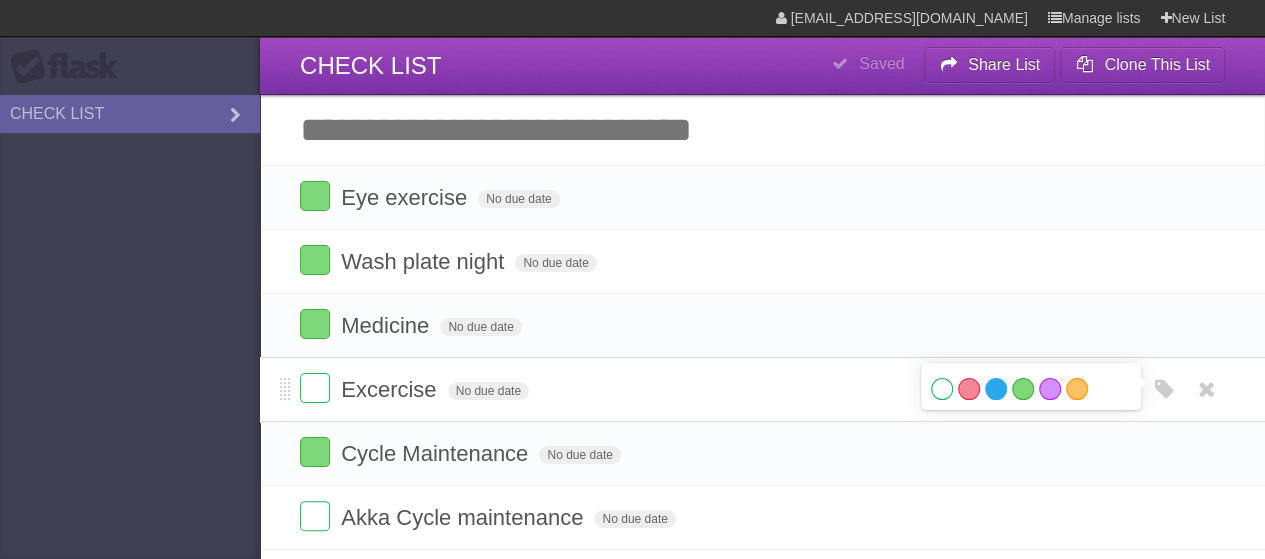 click on "Blue" at bounding box center [996, 389] 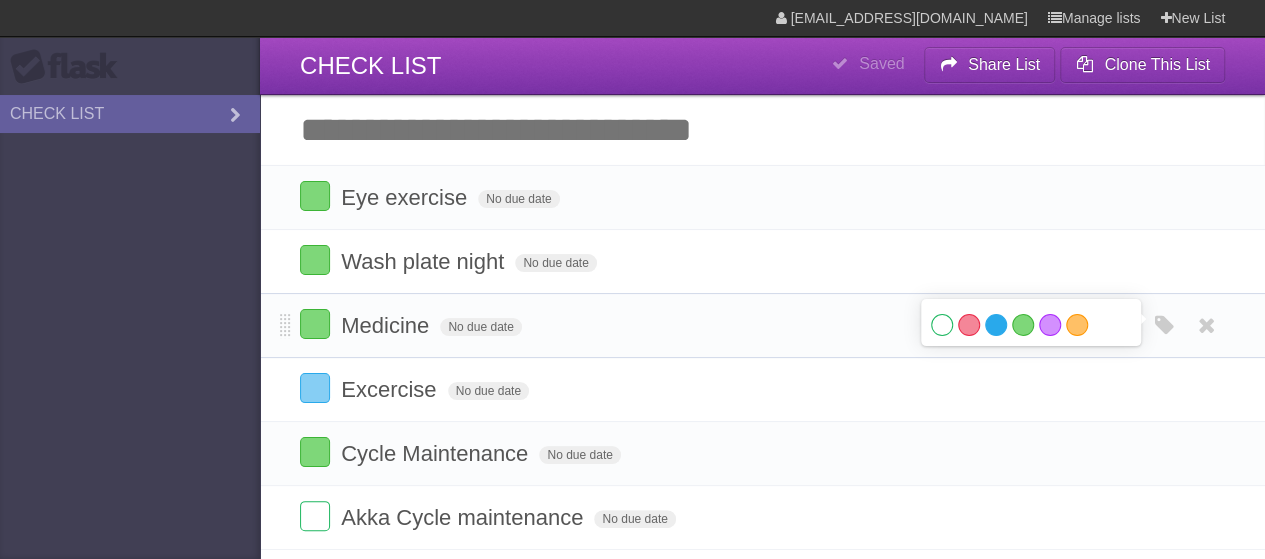 click on "Blue" at bounding box center (996, 325) 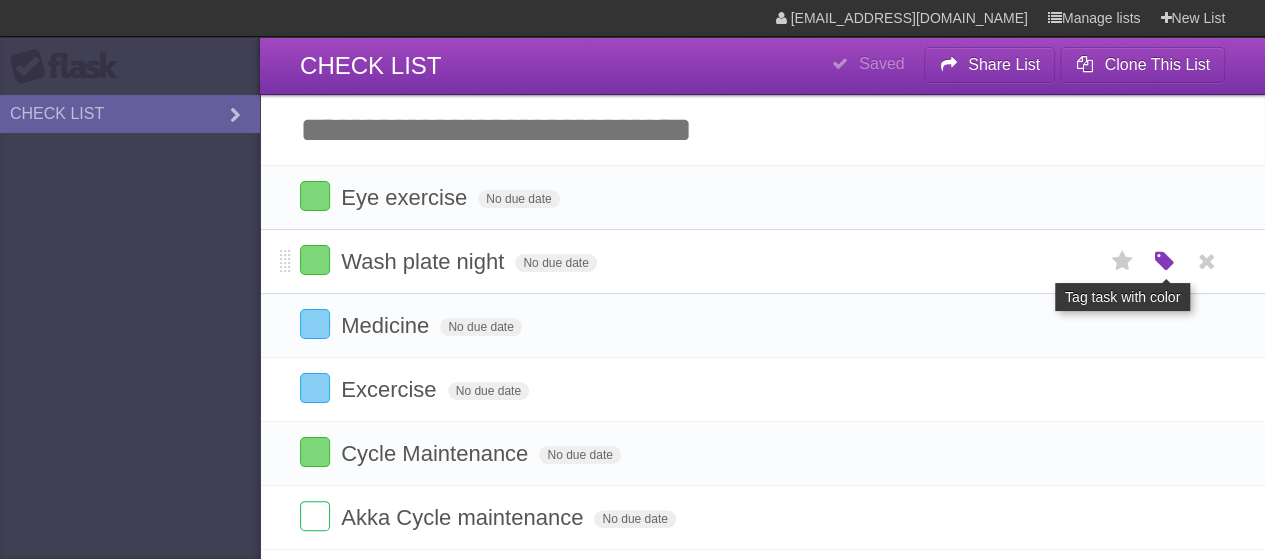 click at bounding box center [1164, 262] 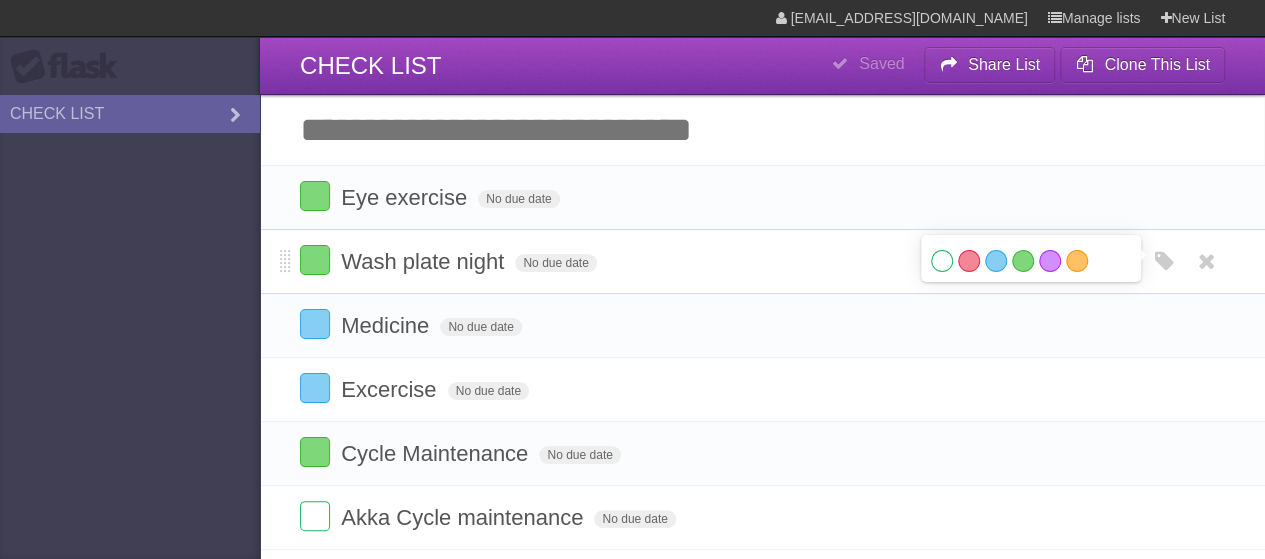 drag, startPoint x: 964, startPoint y: 259, endPoint x: 992, endPoint y: 243, distance: 32.24903 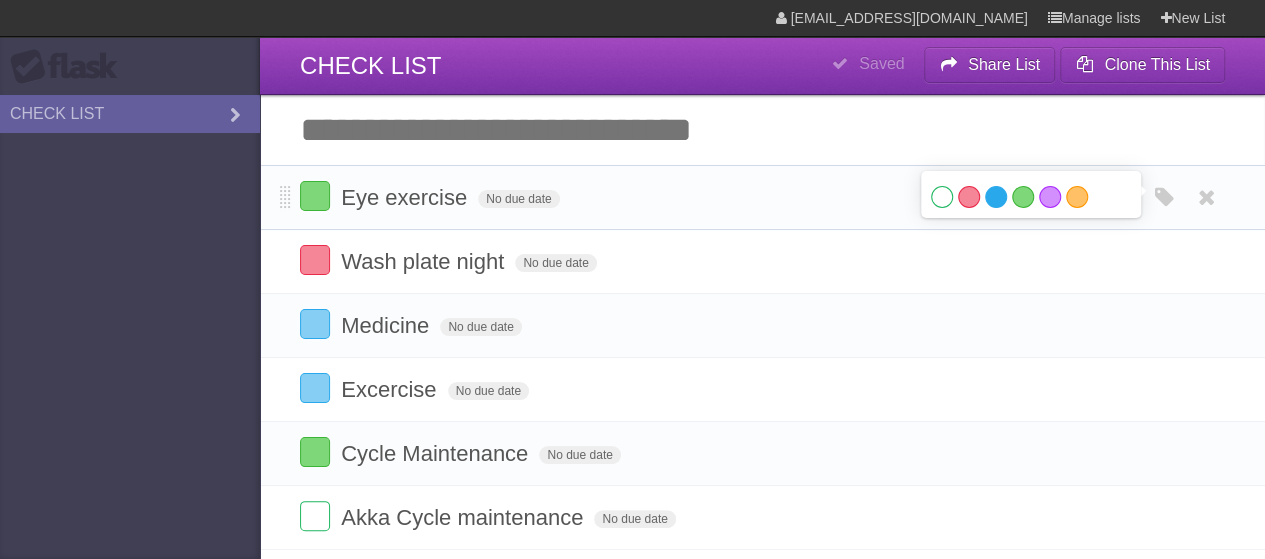 click on "Blue" at bounding box center (996, 197) 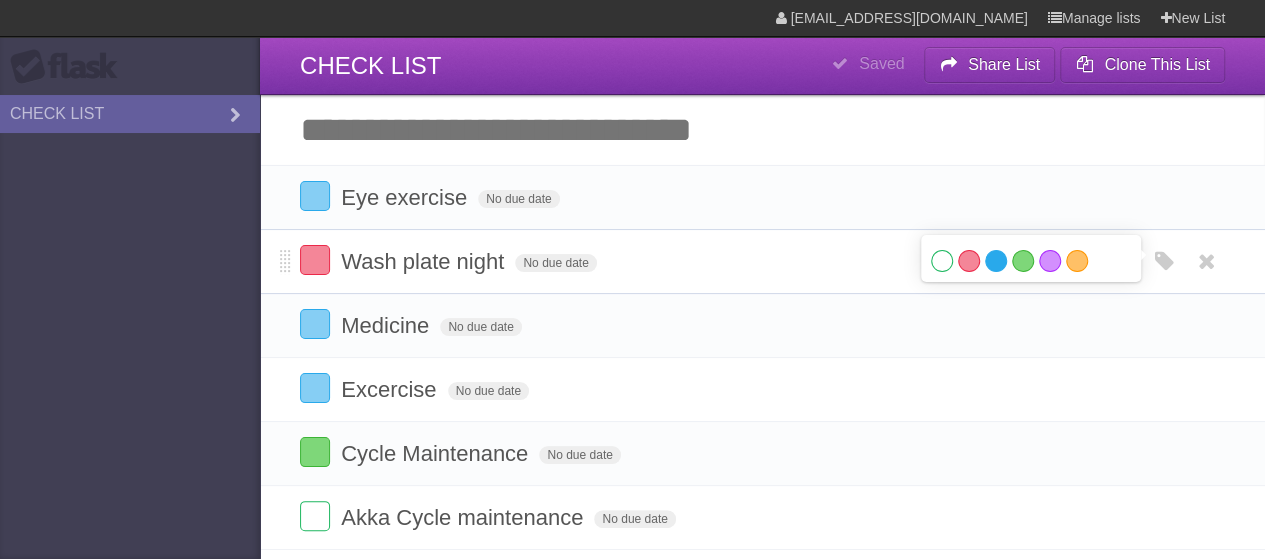 click on "Blue" at bounding box center [996, 261] 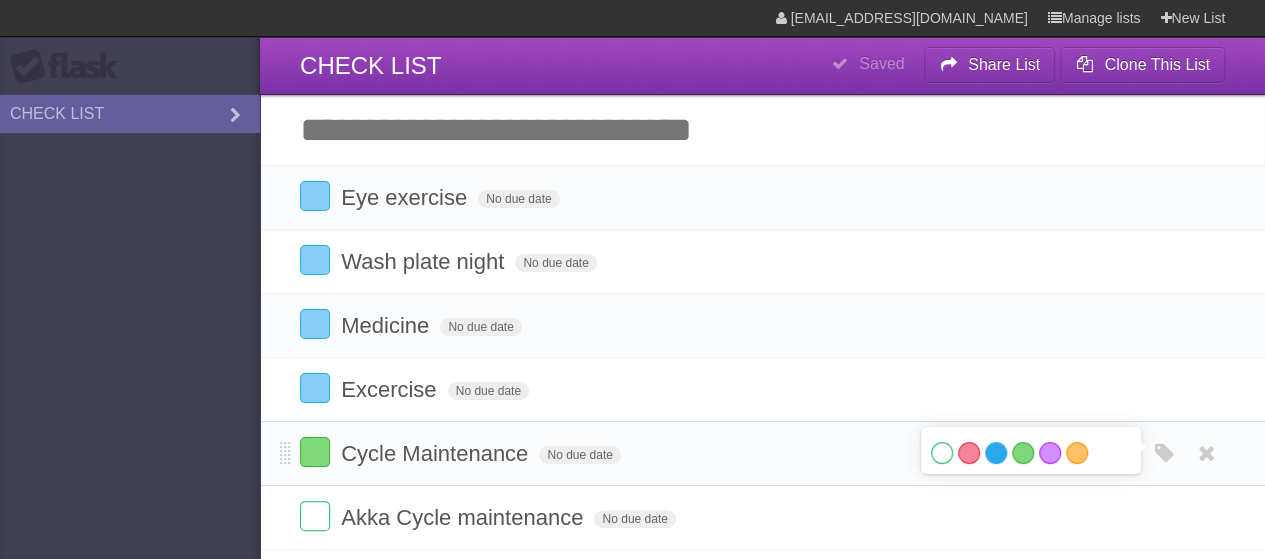 click on "Blue" at bounding box center (996, 453) 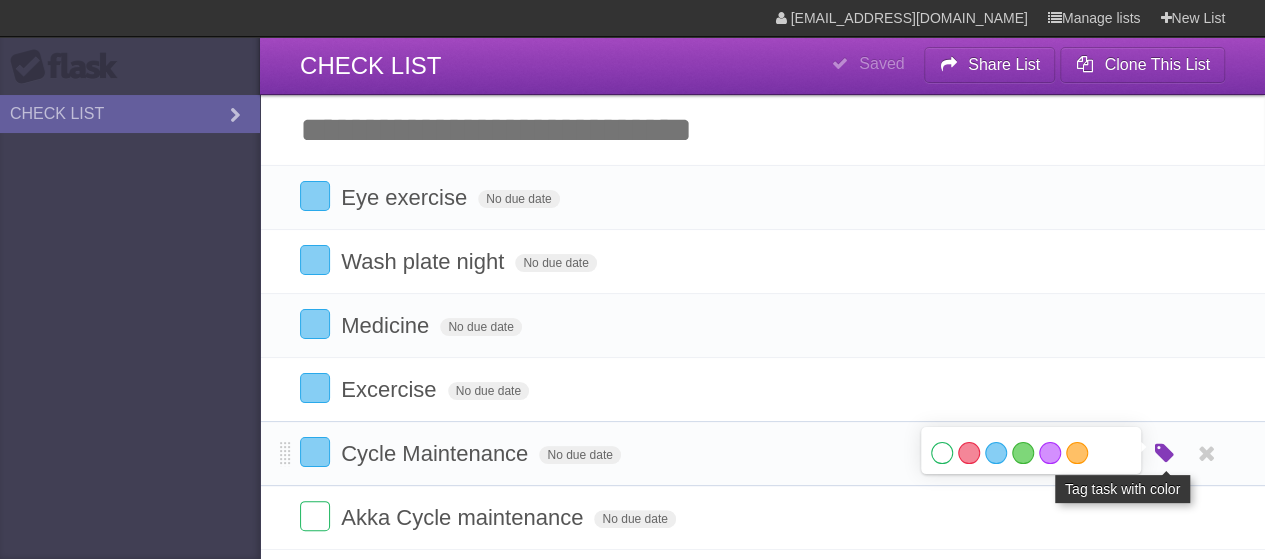 scroll, scrollTop: 133, scrollLeft: 0, axis: vertical 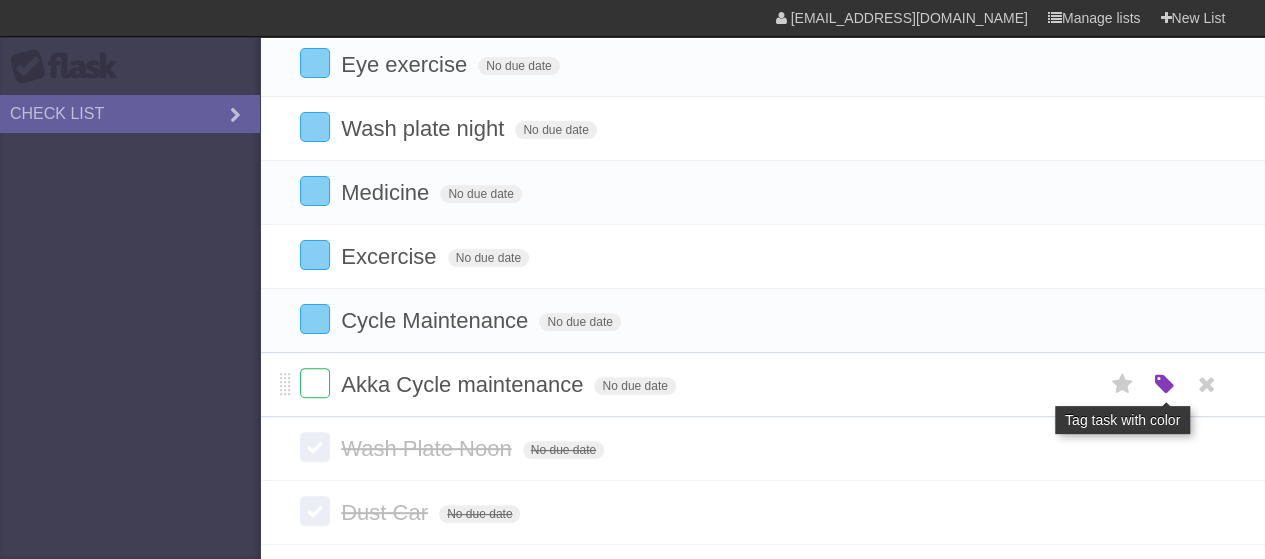 click at bounding box center (1164, 385) 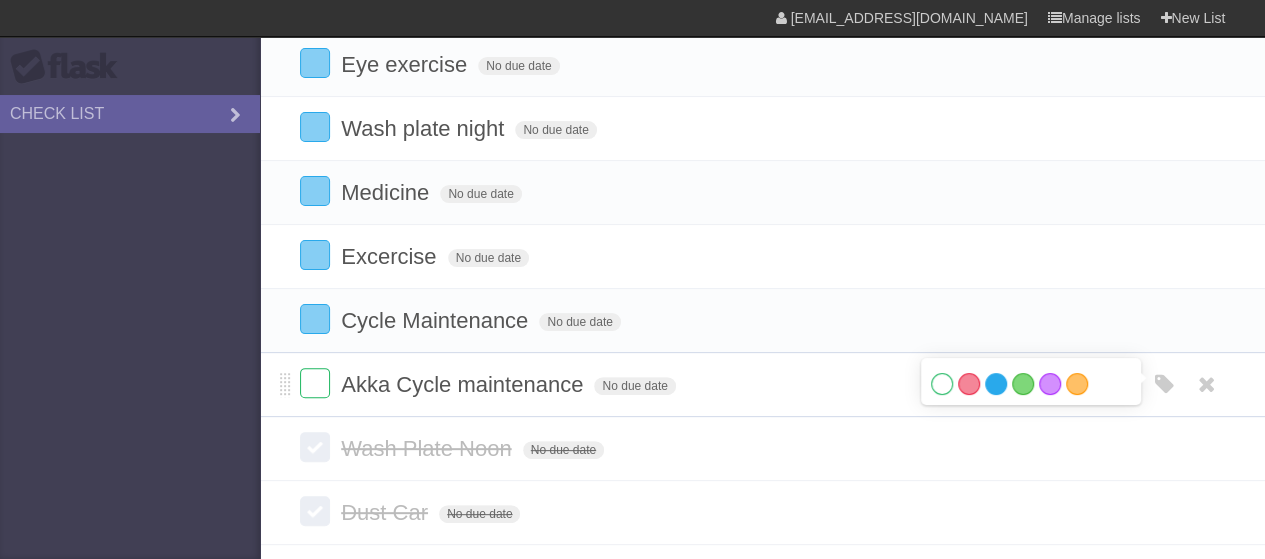 click on "Blue" at bounding box center [996, 384] 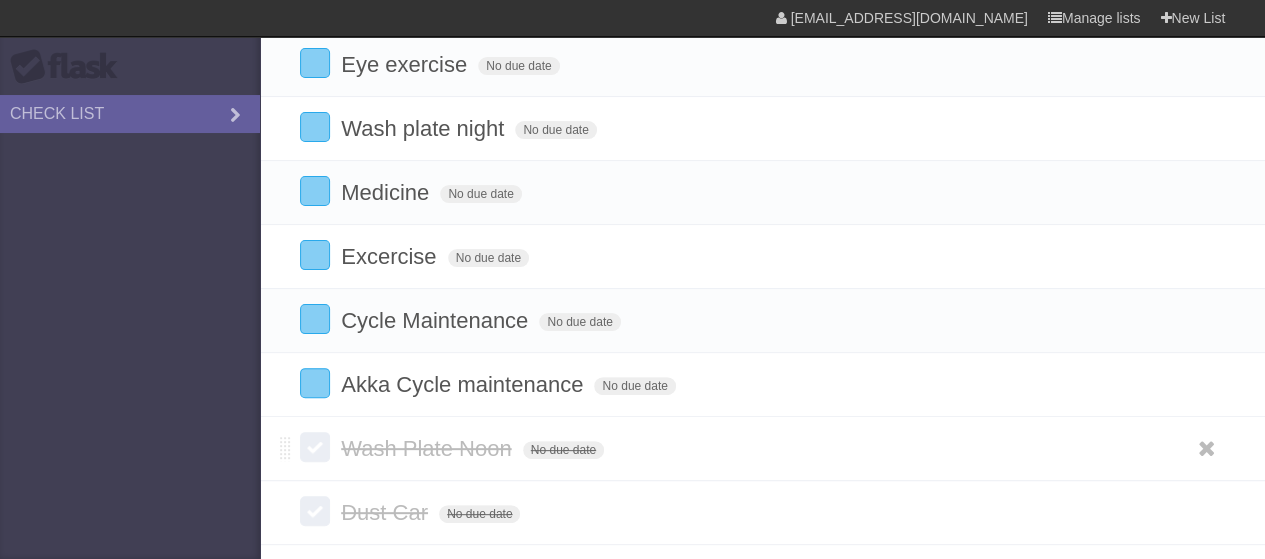 click at bounding box center [315, 447] 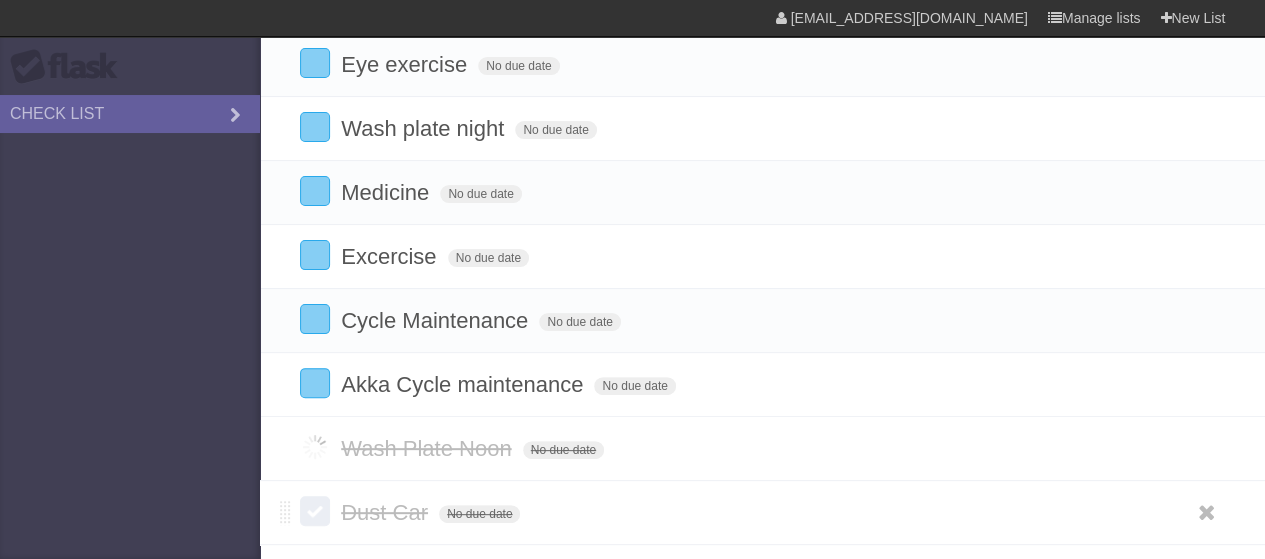 click at bounding box center (315, 511) 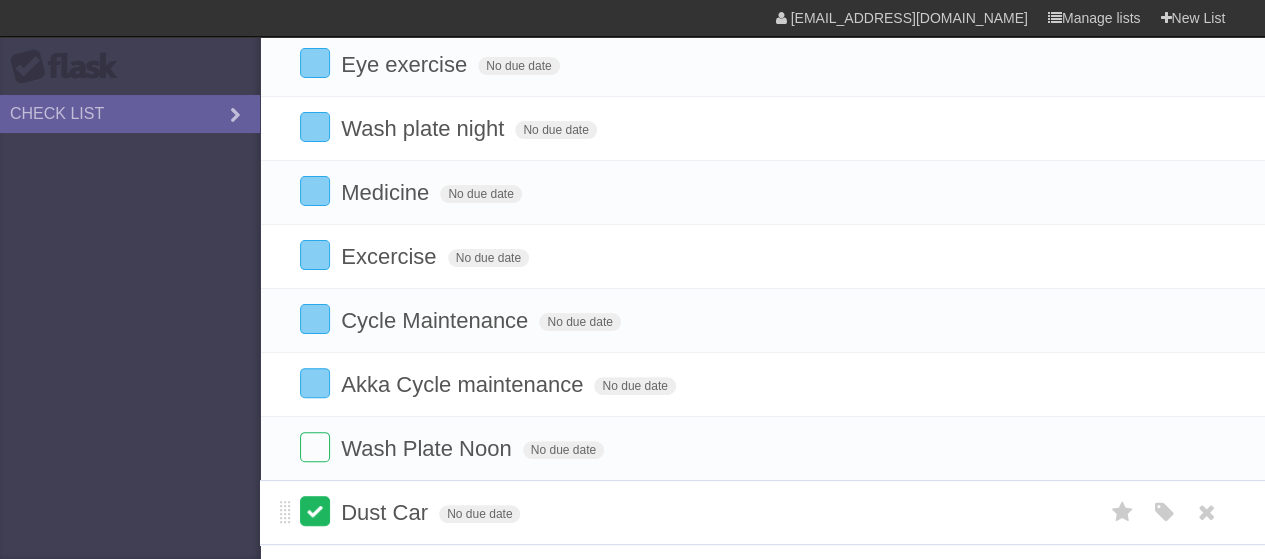 click at bounding box center [315, 511] 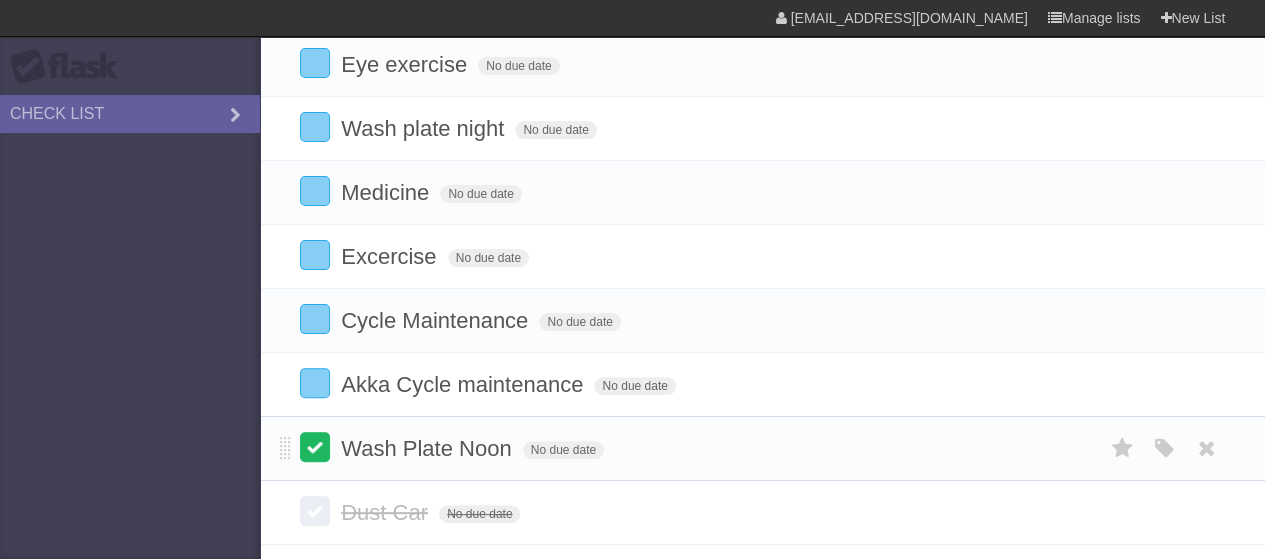 click at bounding box center (315, 447) 